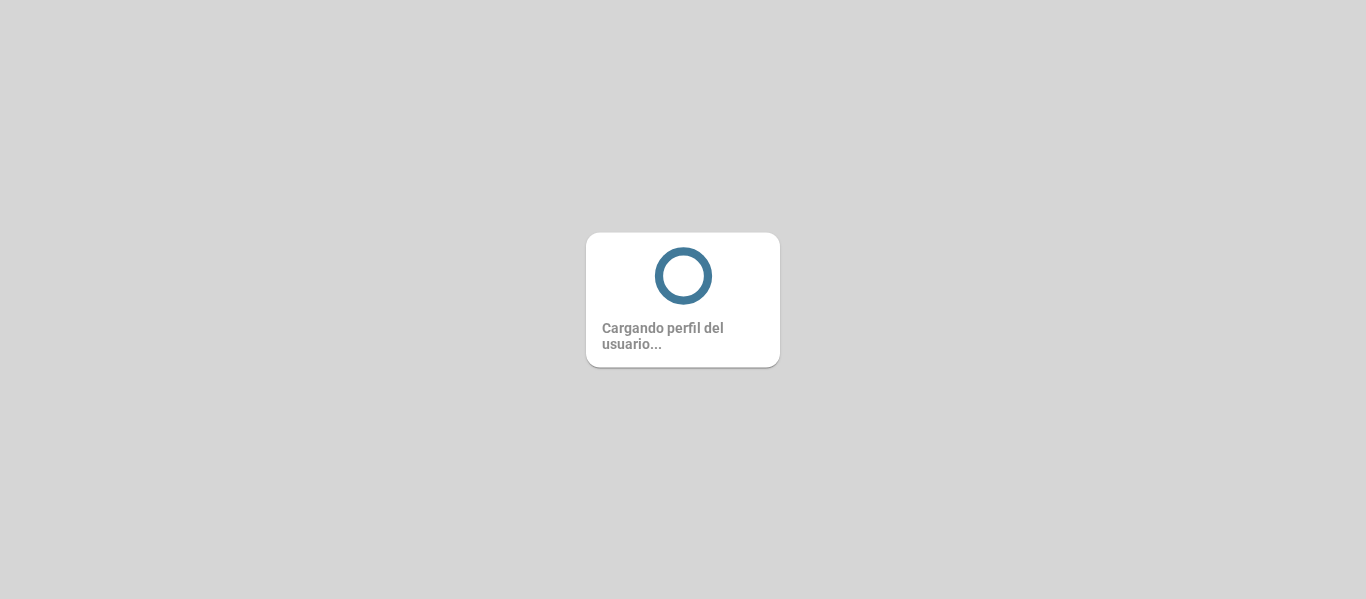 scroll, scrollTop: 0, scrollLeft: 0, axis: both 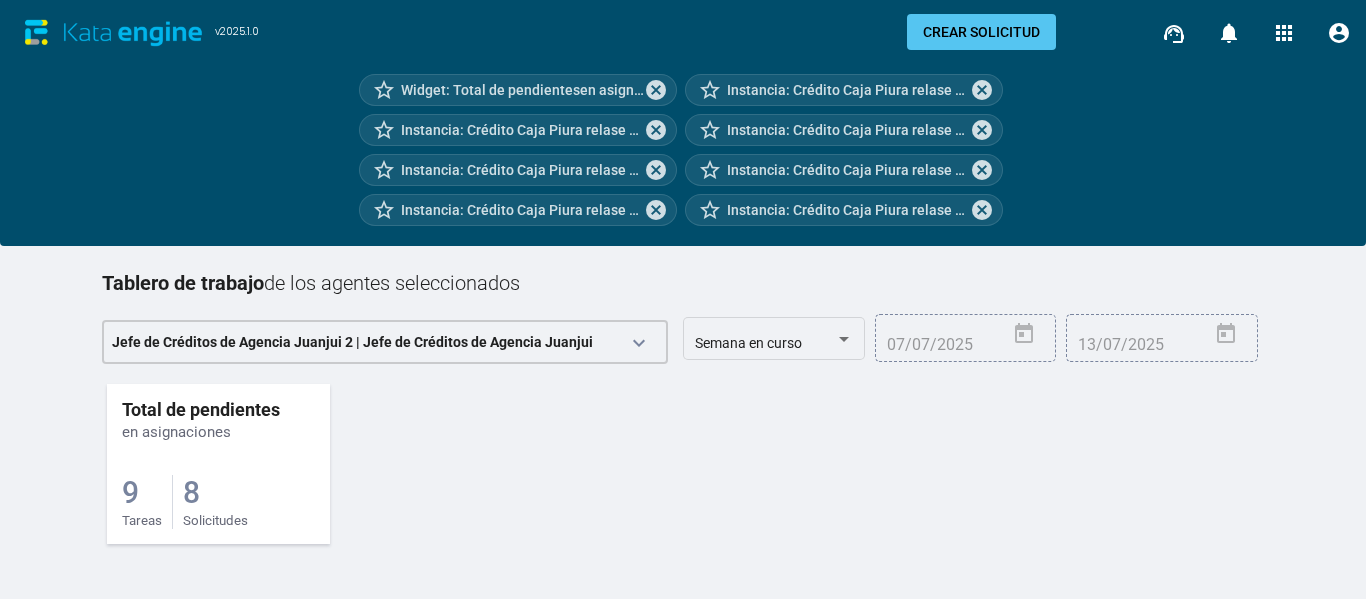 click on "8 Solicitudes" at bounding box center [215, 502] 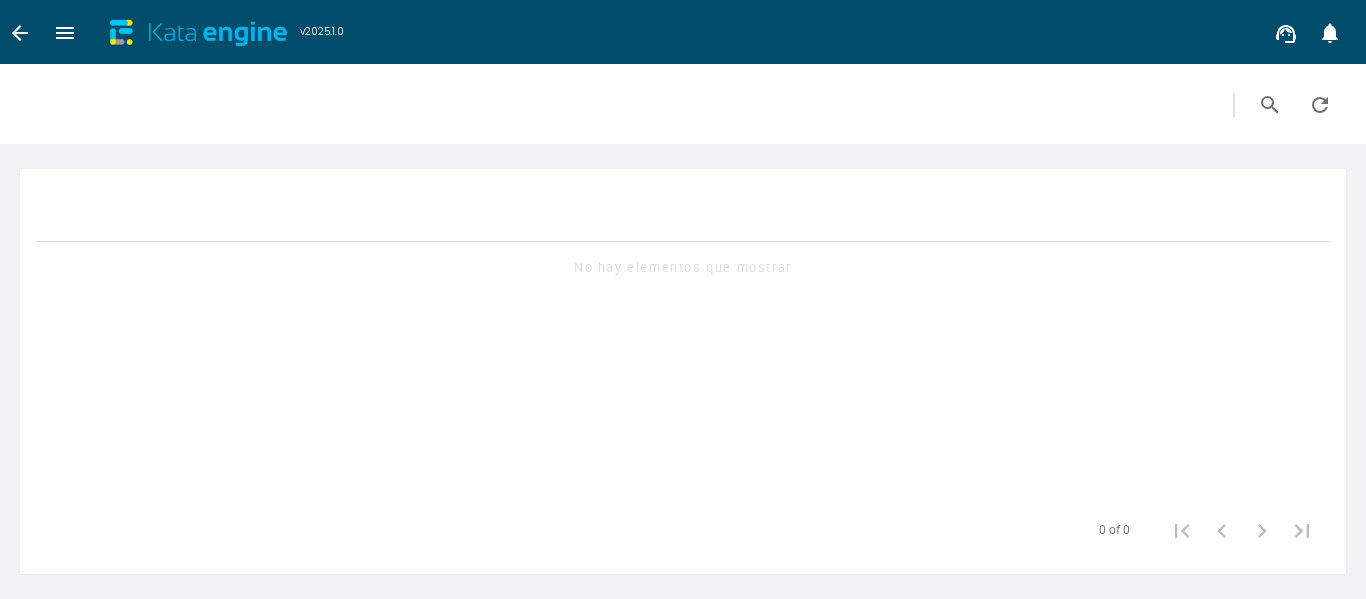 scroll, scrollTop: 0, scrollLeft: 0, axis: both 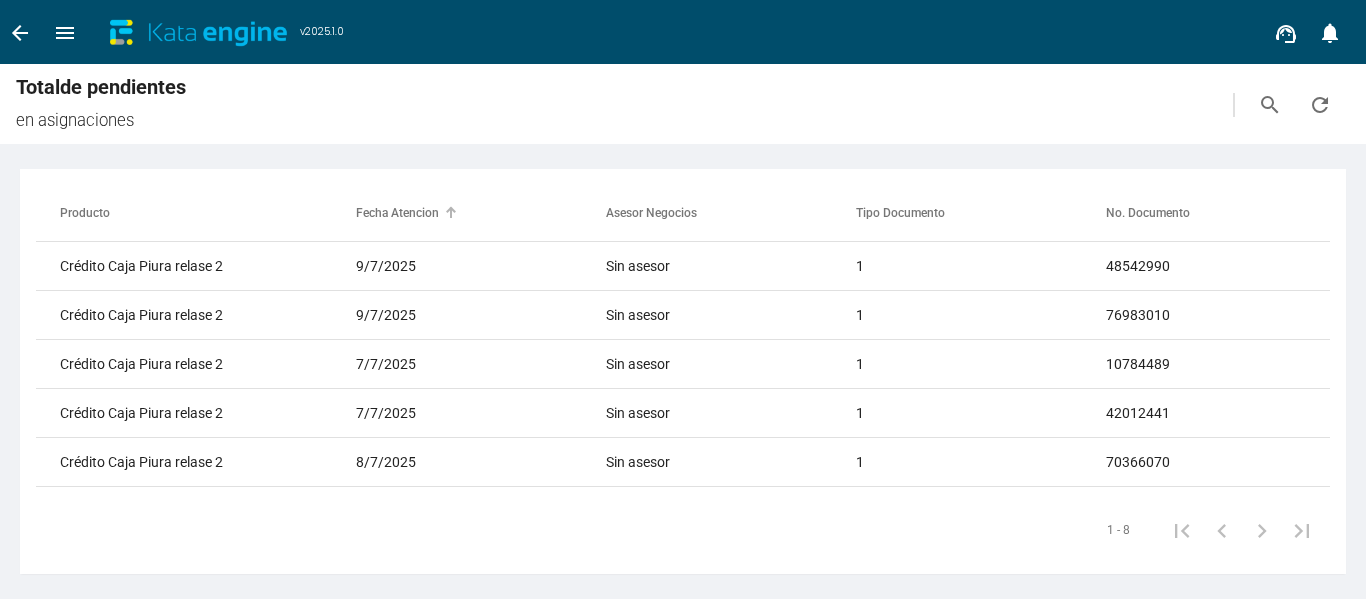 click on "Fecha Atencion" at bounding box center (481, 213) 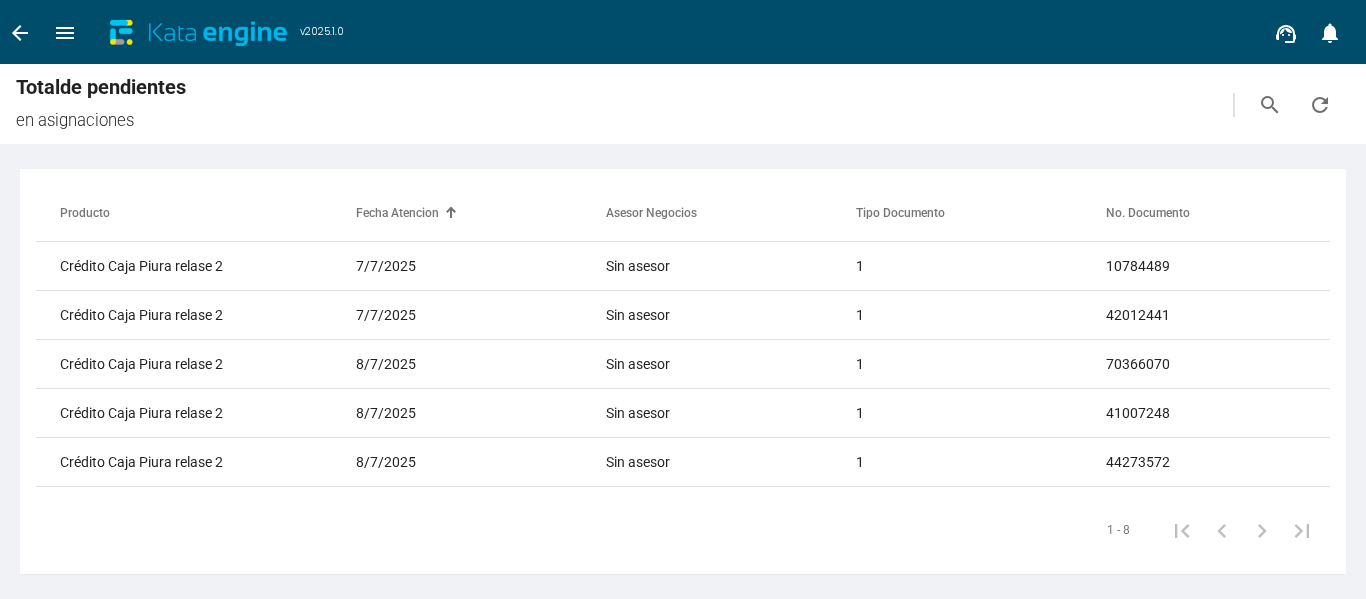 click on "Fecha Atencion" at bounding box center (397, 213) 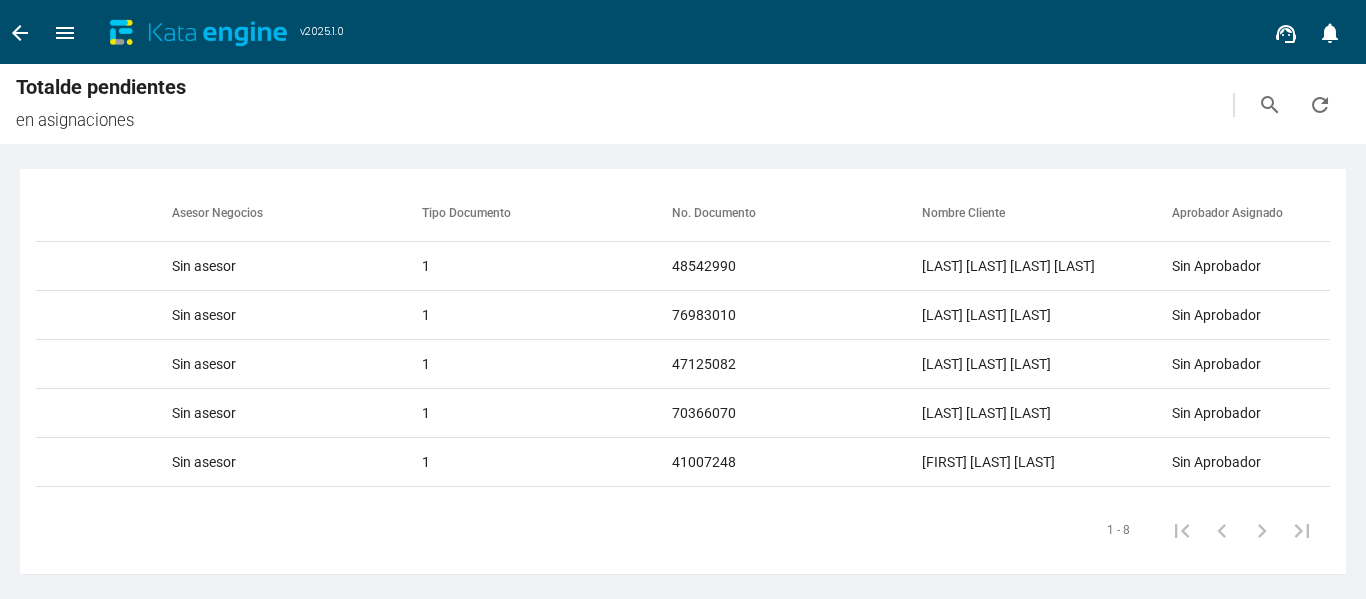 scroll, scrollTop: 0, scrollLeft: 479, axis: horizontal 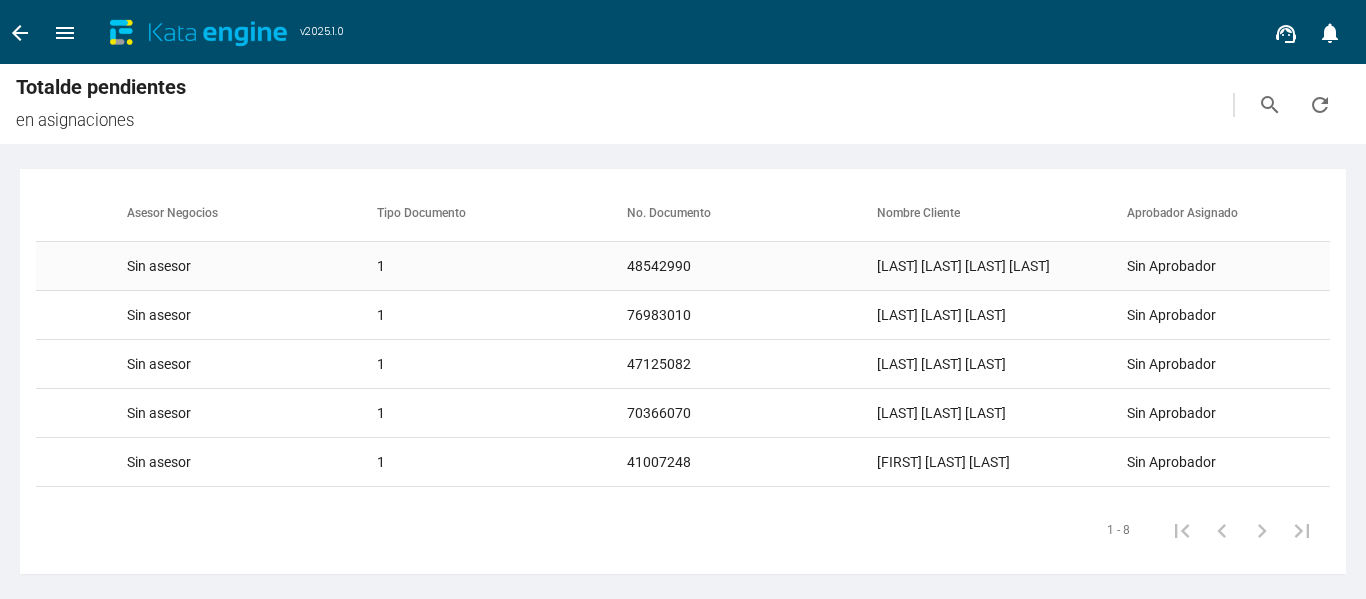 click on "[LAST] [LAST] [LAST] [LAST]" at bounding box center [1002, 266] 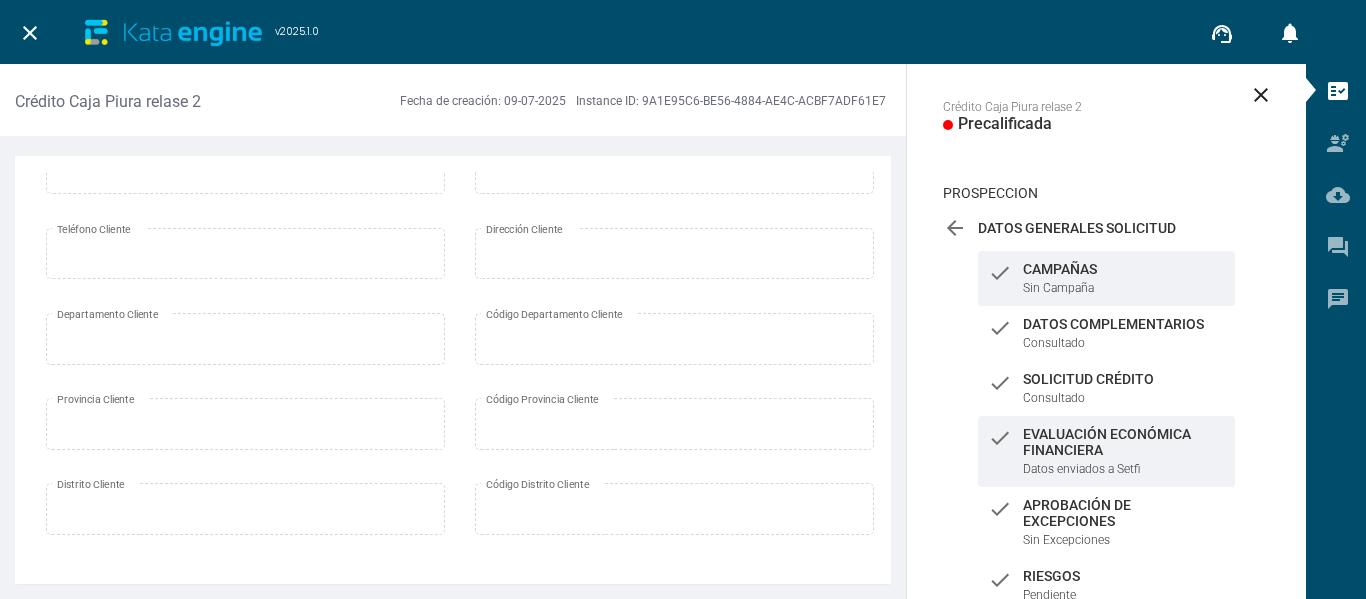 scroll, scrollTop: 1000, scrollLeft: 0, axis: vertical 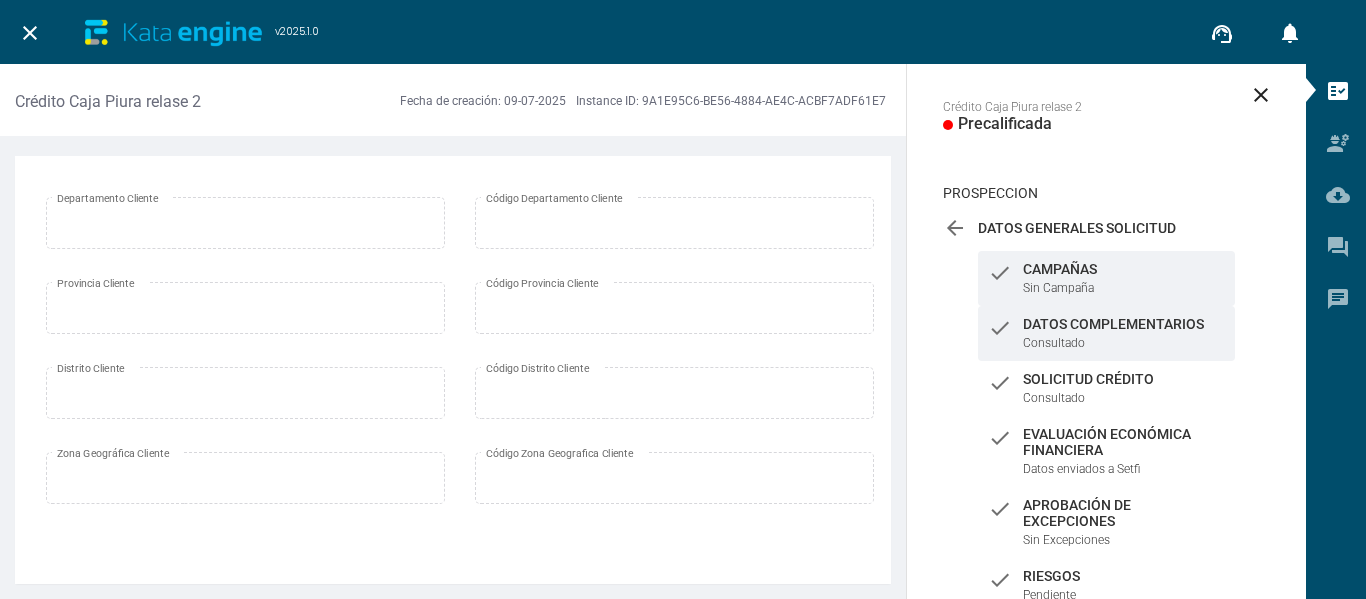 click on "check Datos Complementarios Consultado" at bounding box center (1106, 278) 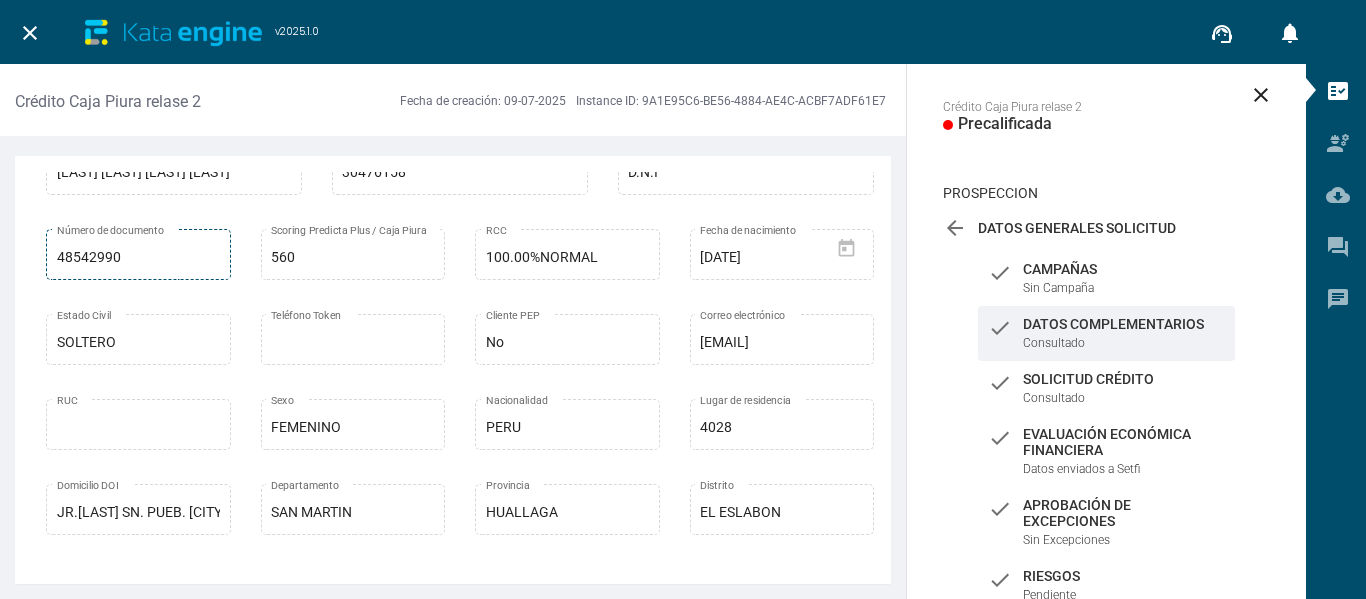 scroll, scrollTop: 100, scrollLeft: 0, axis: vertical 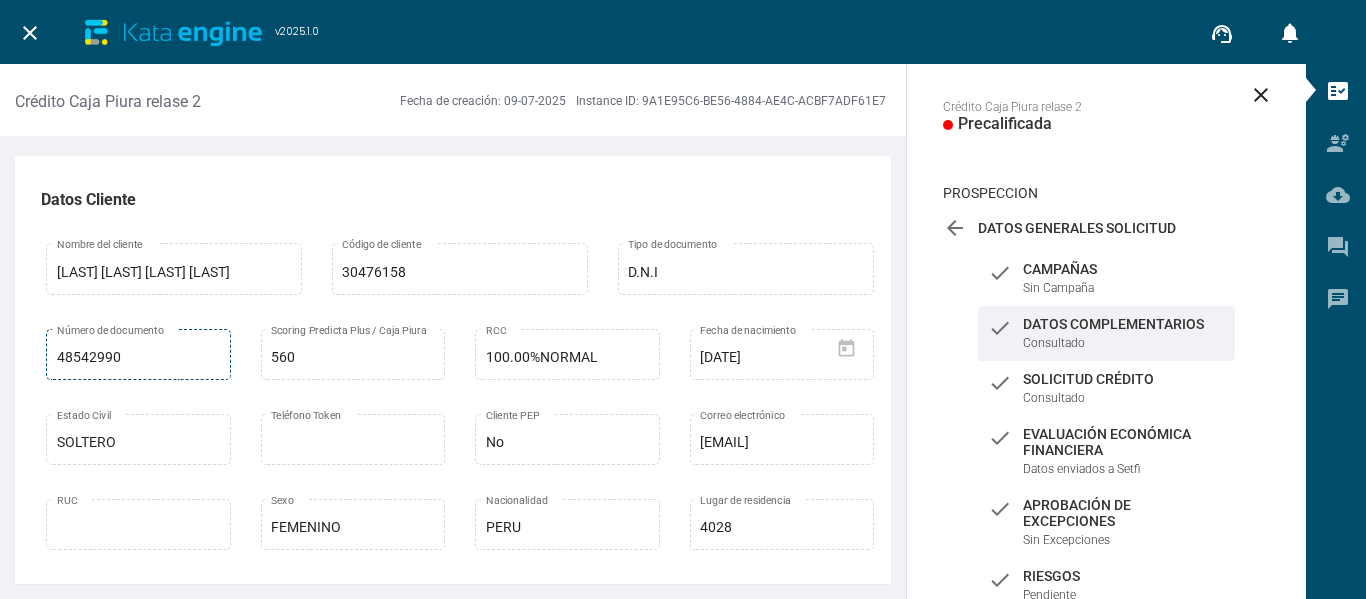 drag, startPoint x: 55, startPoint y: 360, endPoint x: 112, endPoint y: 361, distance: 57.00877 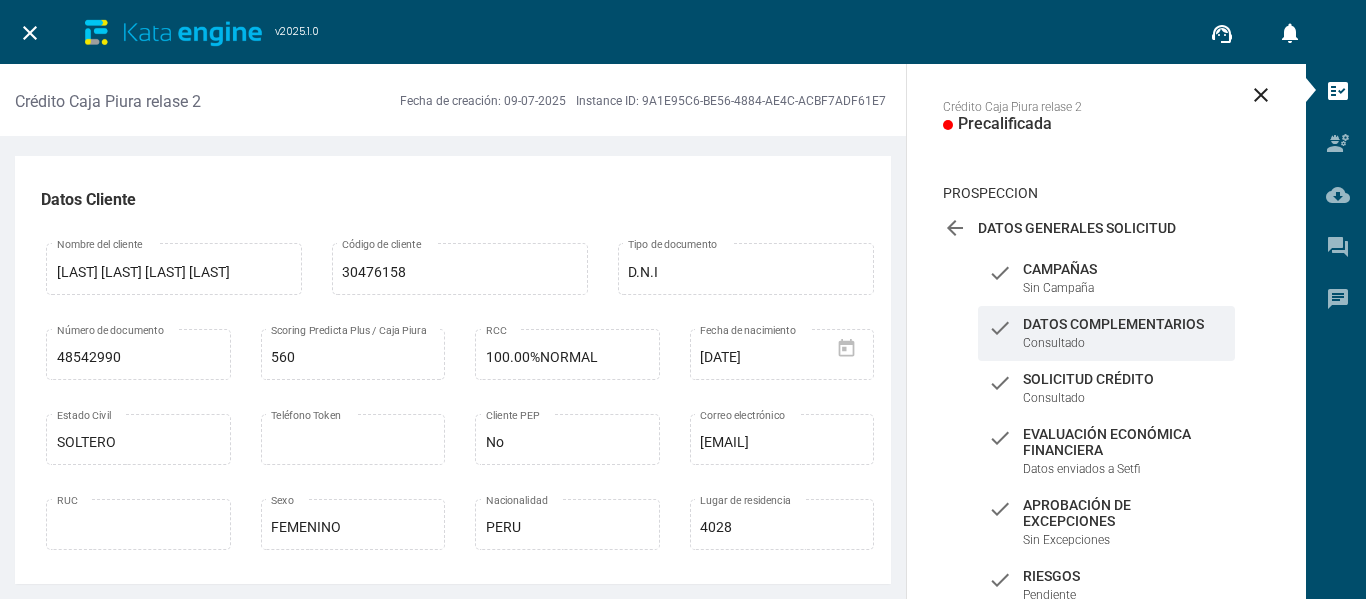 drag, startPoint x: 58, startPoint y: 359, endPoint x: 140, endPoint y: 391, distance: 88.02273 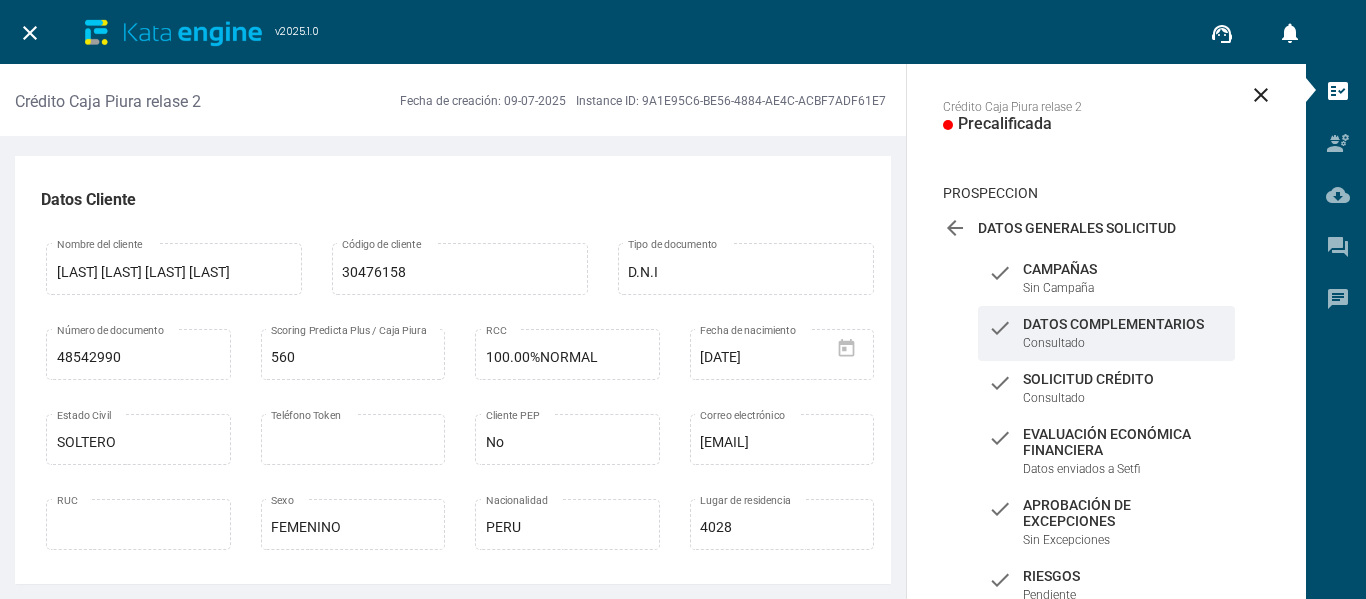 click on "[NUMBER] Número de documento" at bounding box center (139, 352) 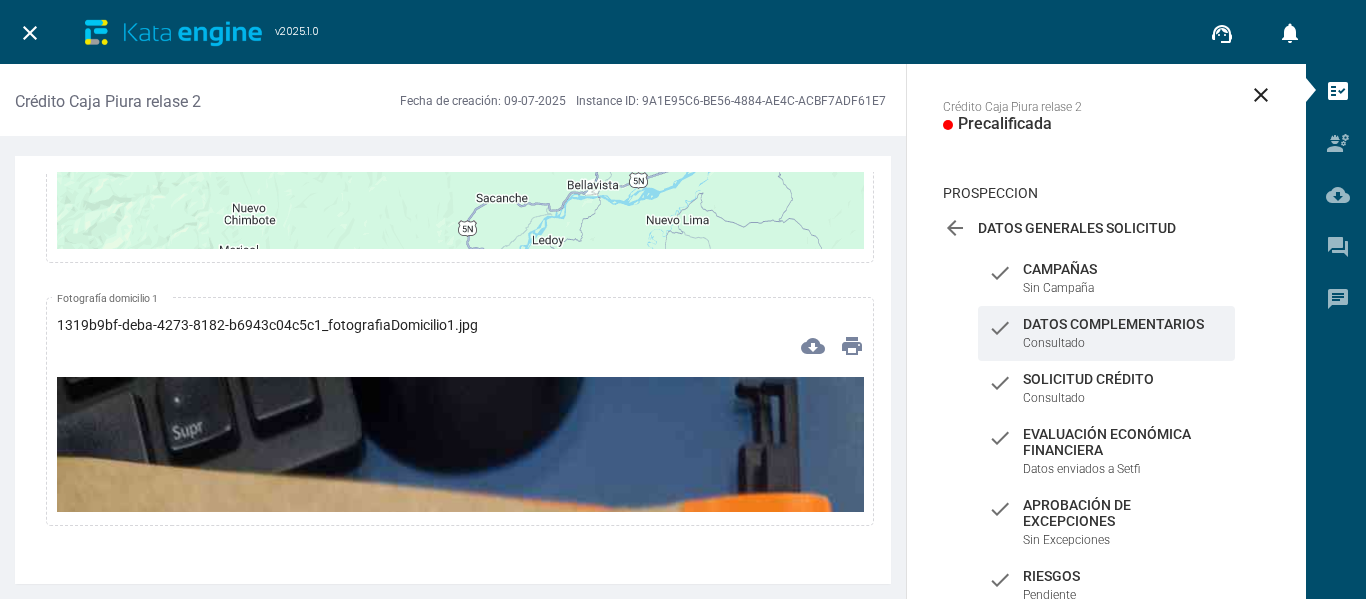 scroll, scrollTop: 8100, scrollLeft: 0, axis: vertical 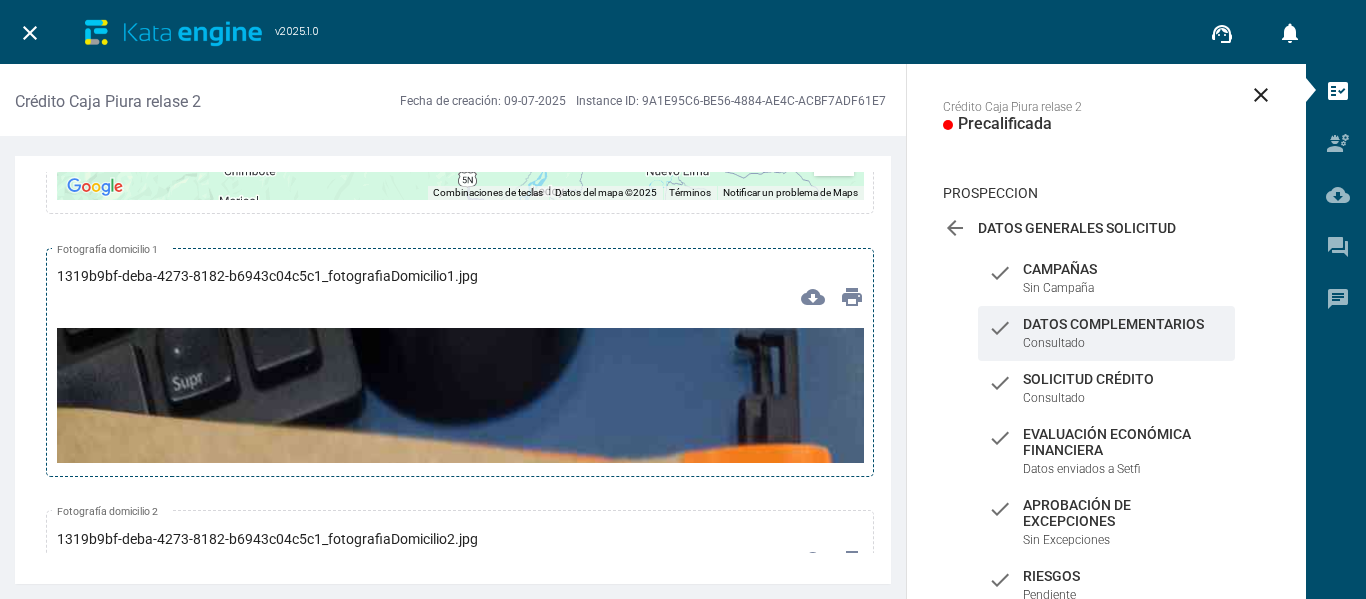 click at bounding box center [460, 1045] 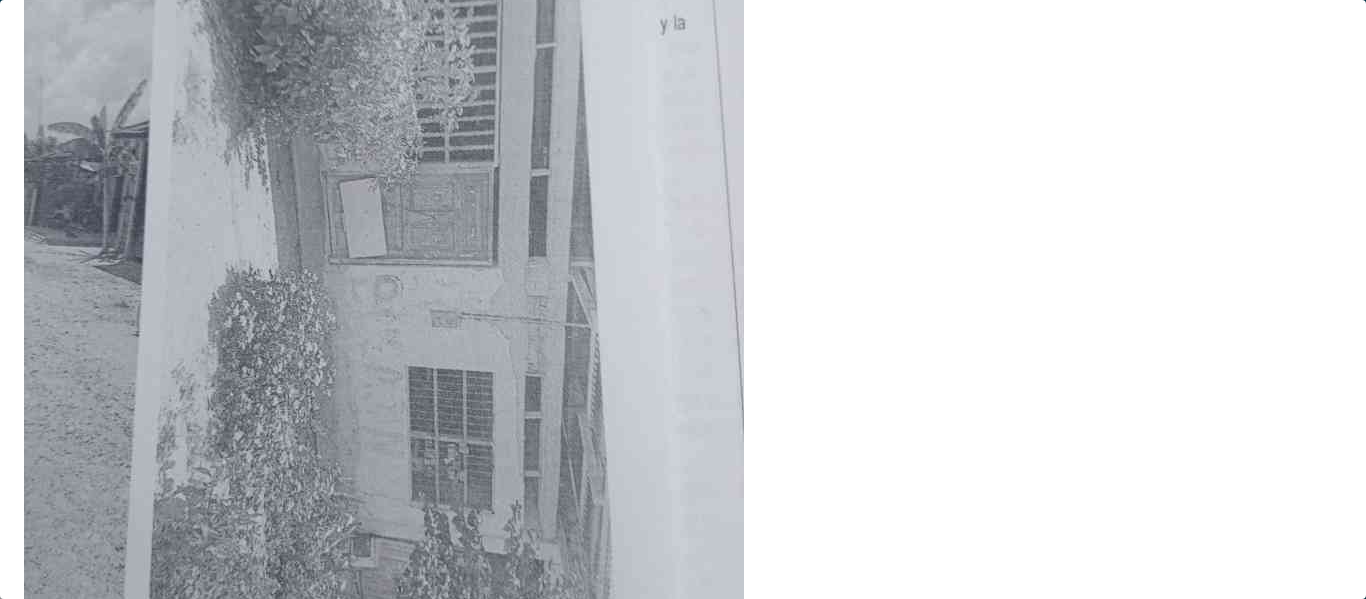 scroll, scrollTop: 600, scrollLeft: 0, axis: vertical 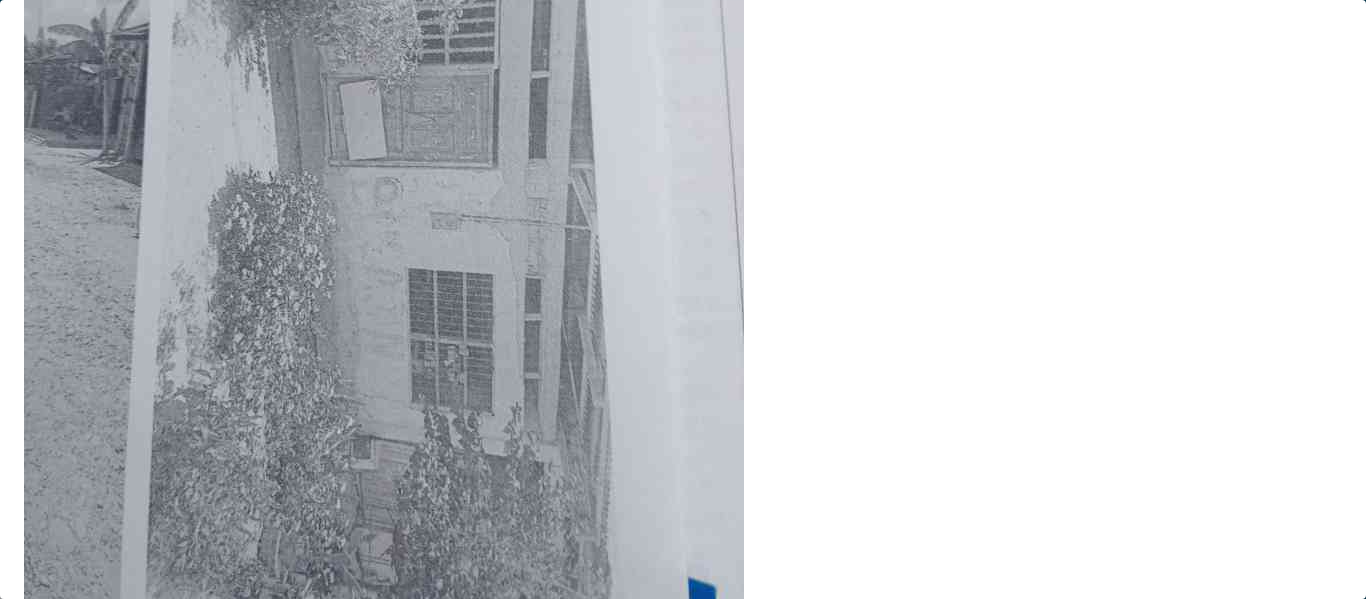 type 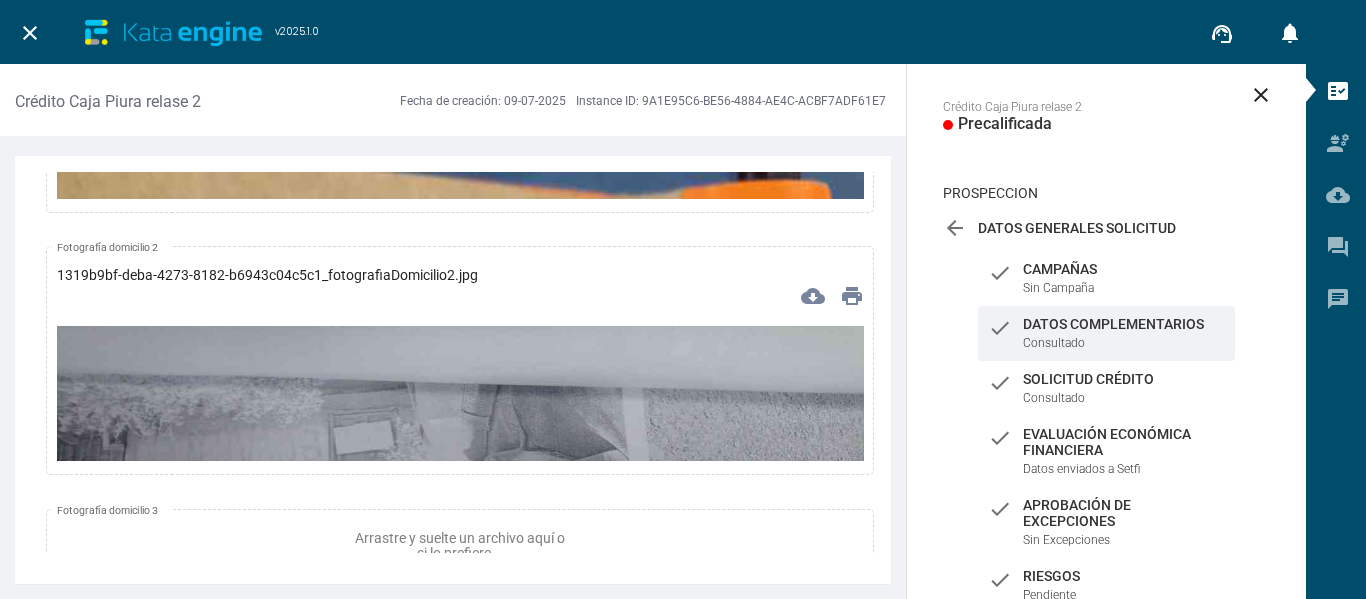 scroll, scrollTop: 8400, scrollLeft: 0, axis: vertical 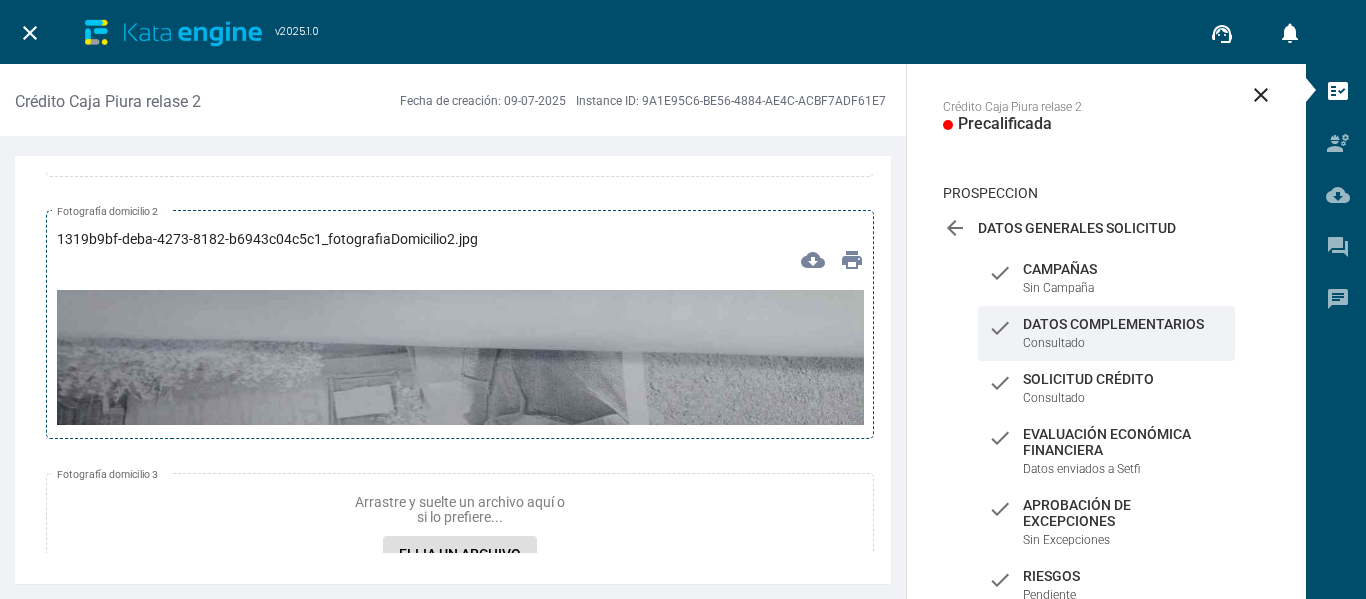 click at bounding box center (460, 517) 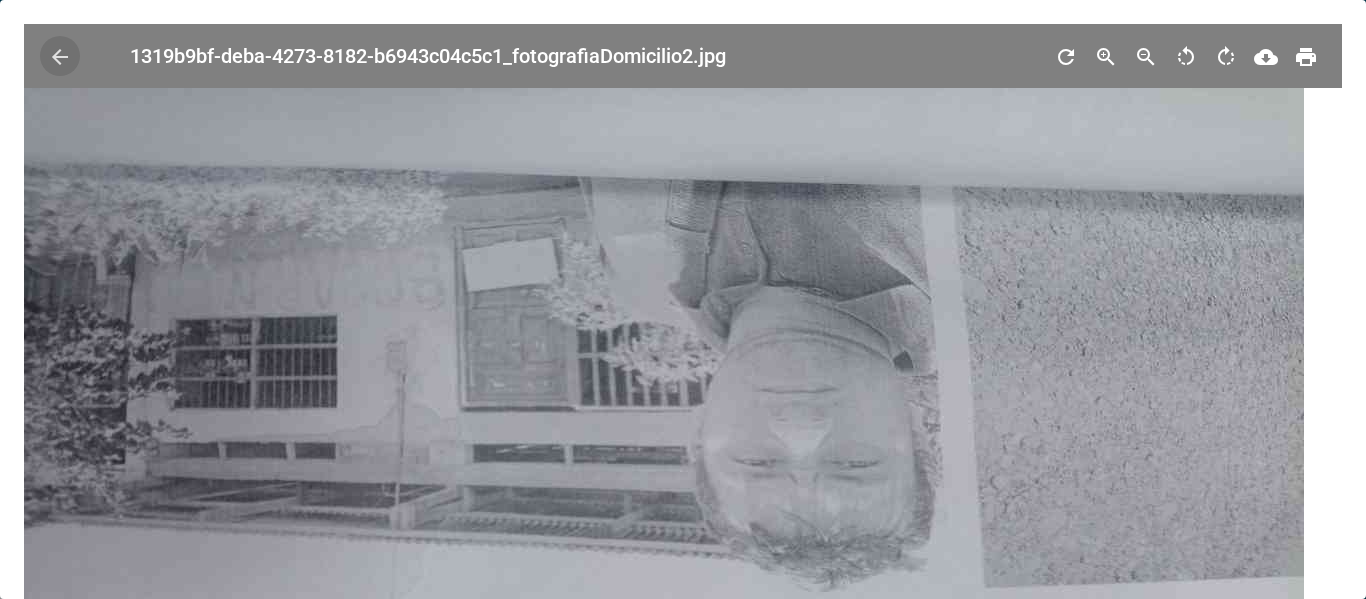 scroll, scrollTop: 200, scrollLeft: 0, axis: vertical 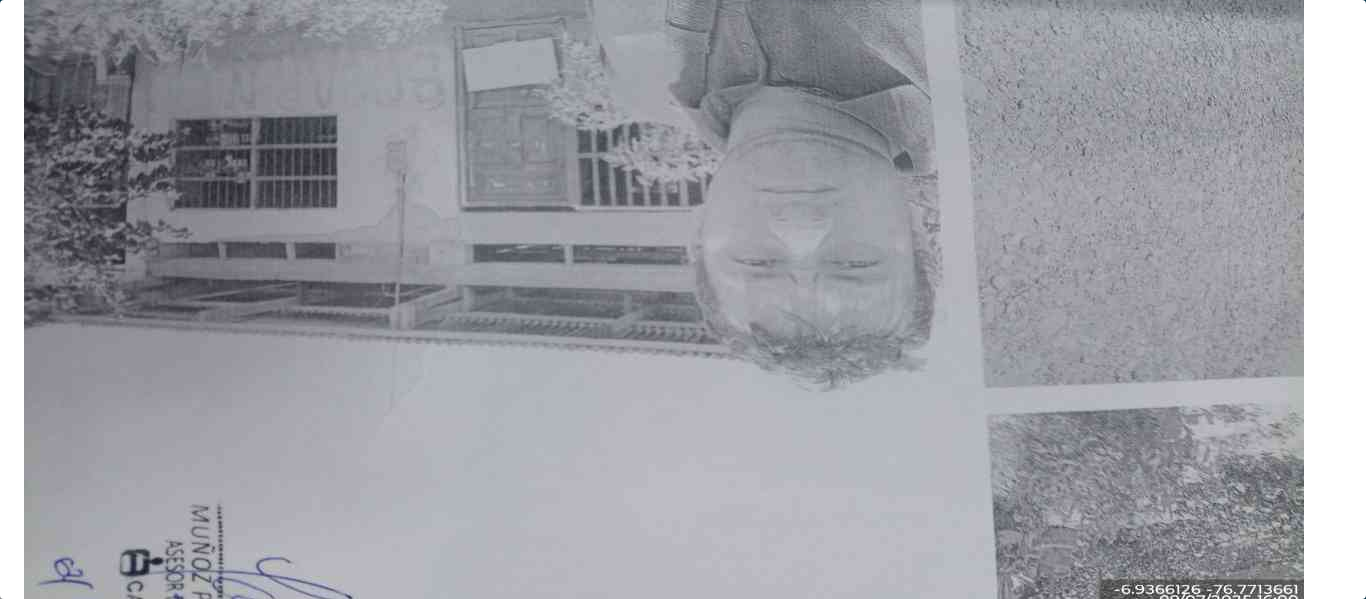 type 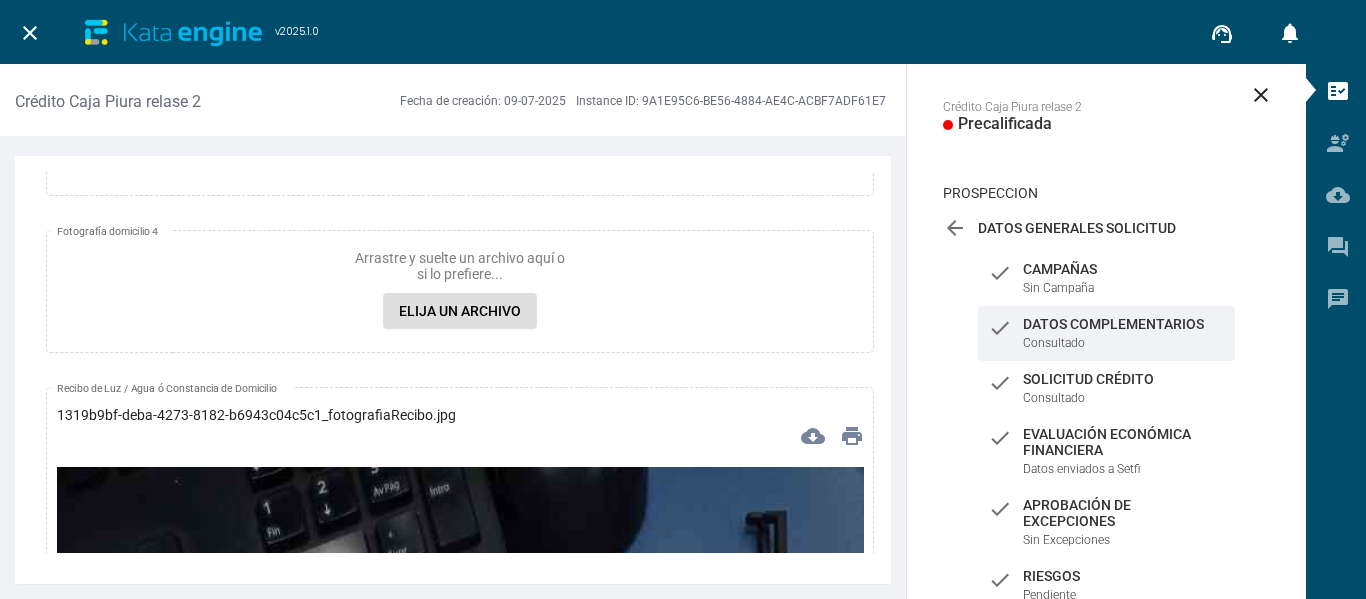 scroll, scrollTop: 9100, scrollLeft: 0, axis: vertical 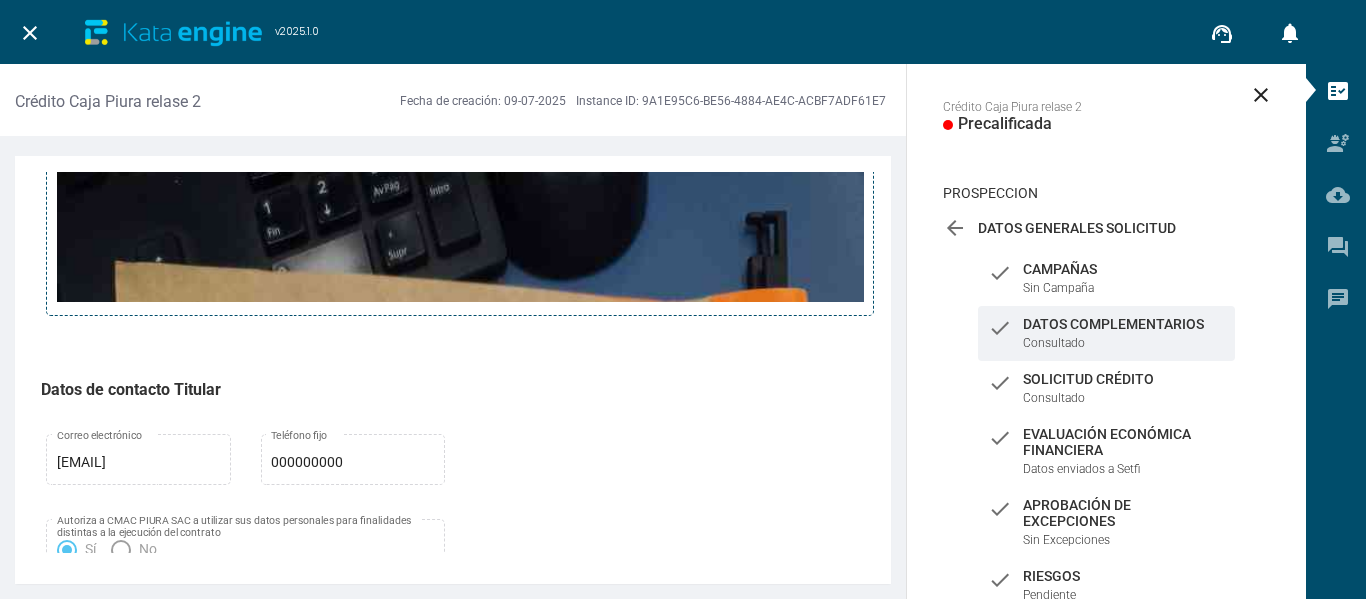 click at bounding box center (460, 884) 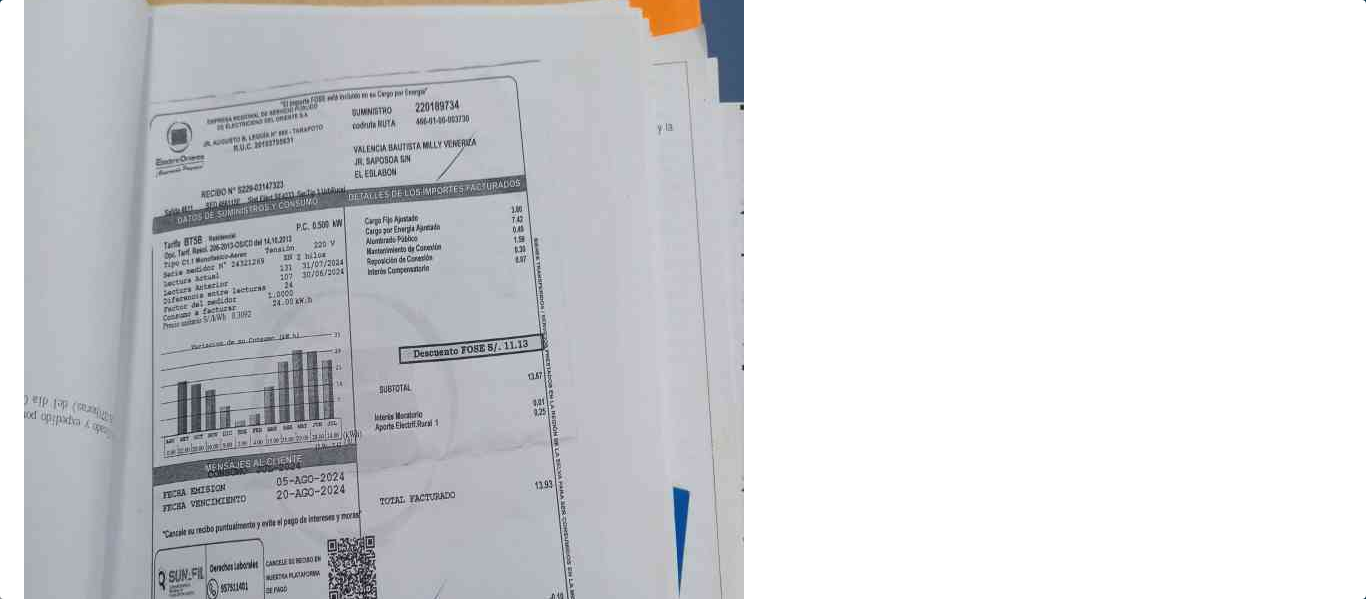 scroll, scrollTop: 300, scrollLeft: 0, axis: vertical 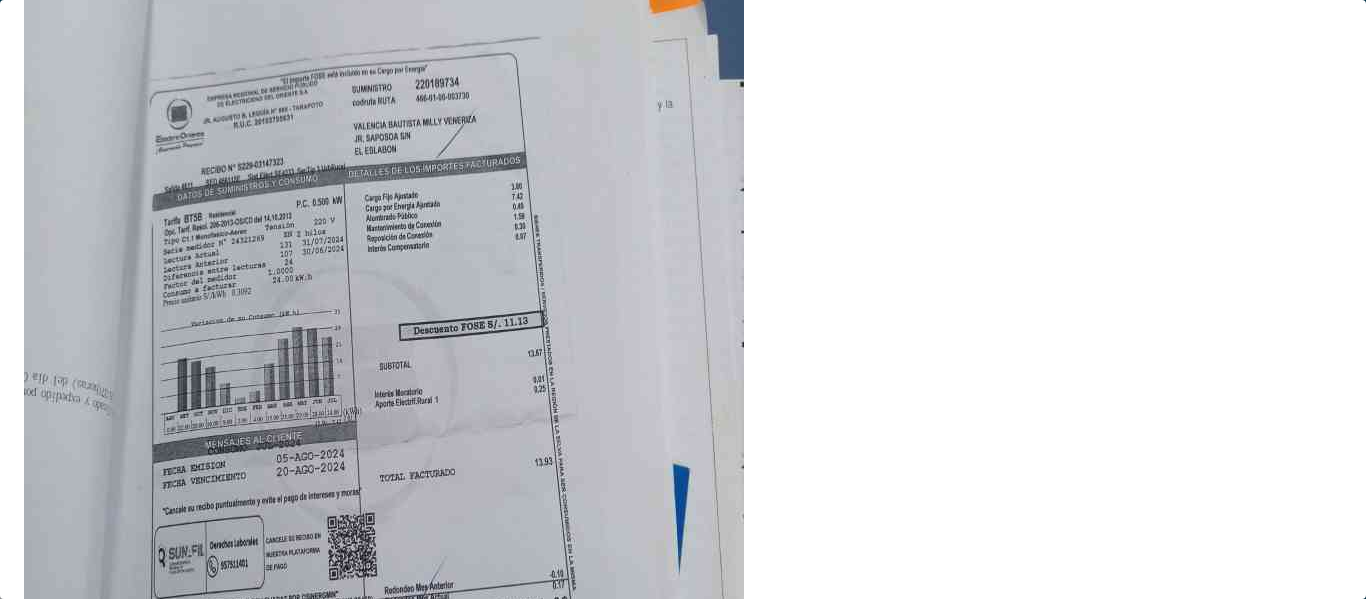 type 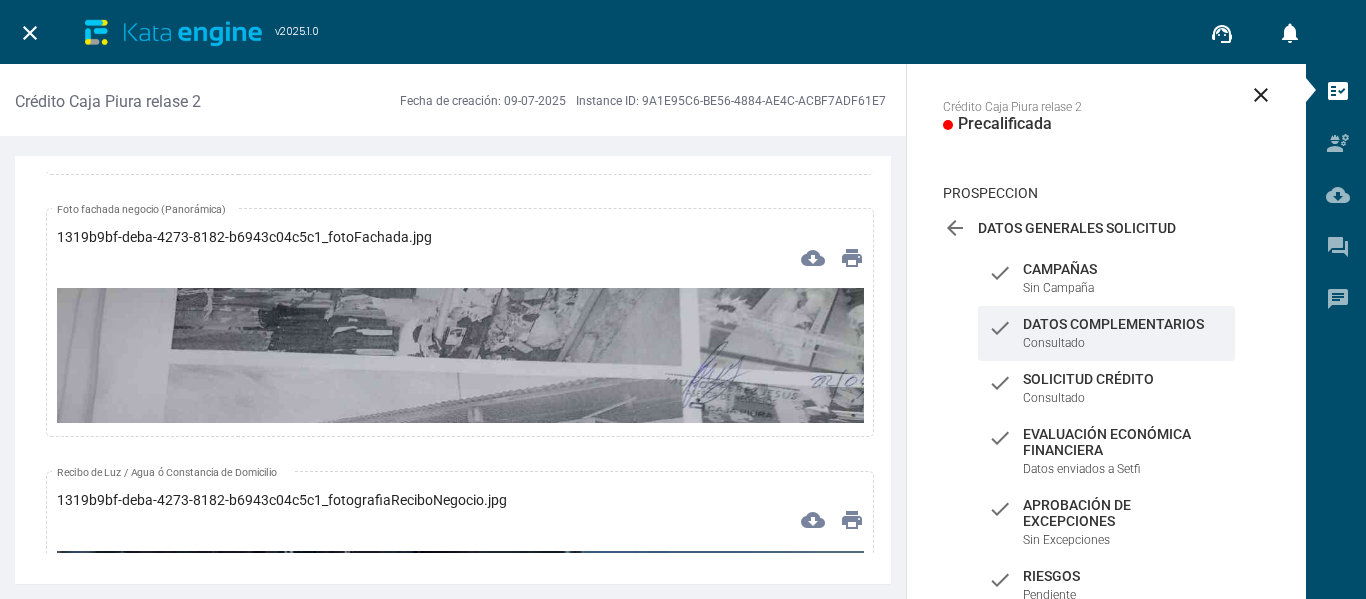 scroll, scrollTop: 13400, scrollLeft: 0, axis: vertical 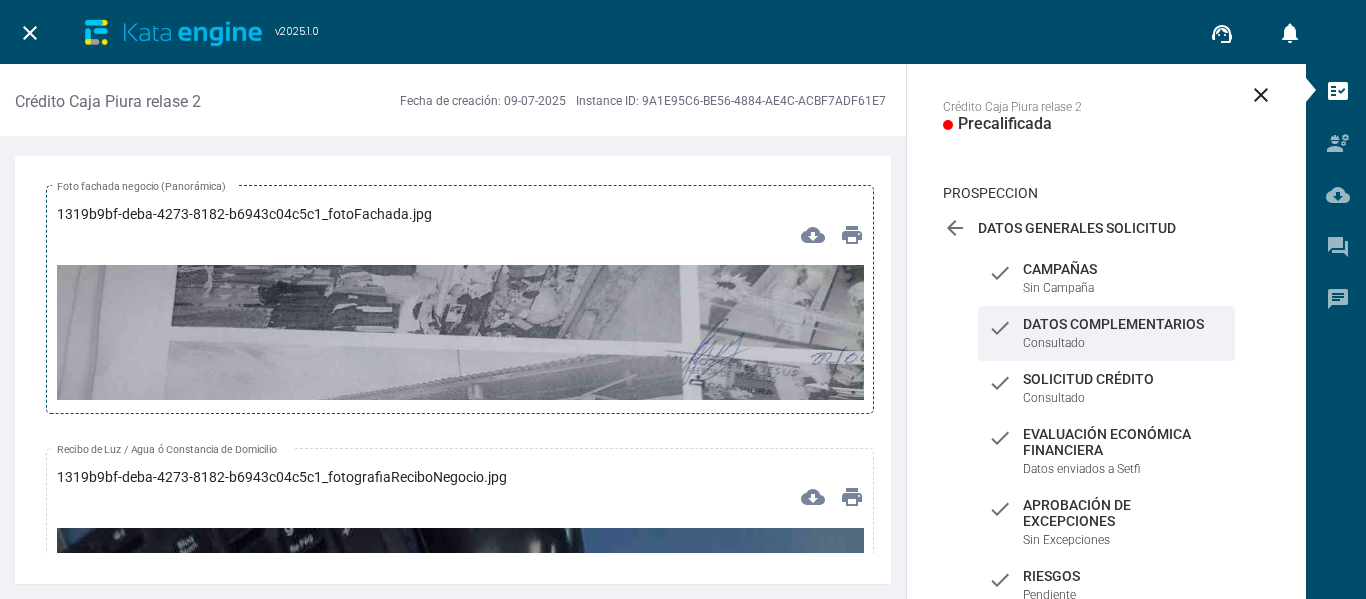 click at bounding box center (460, 492) 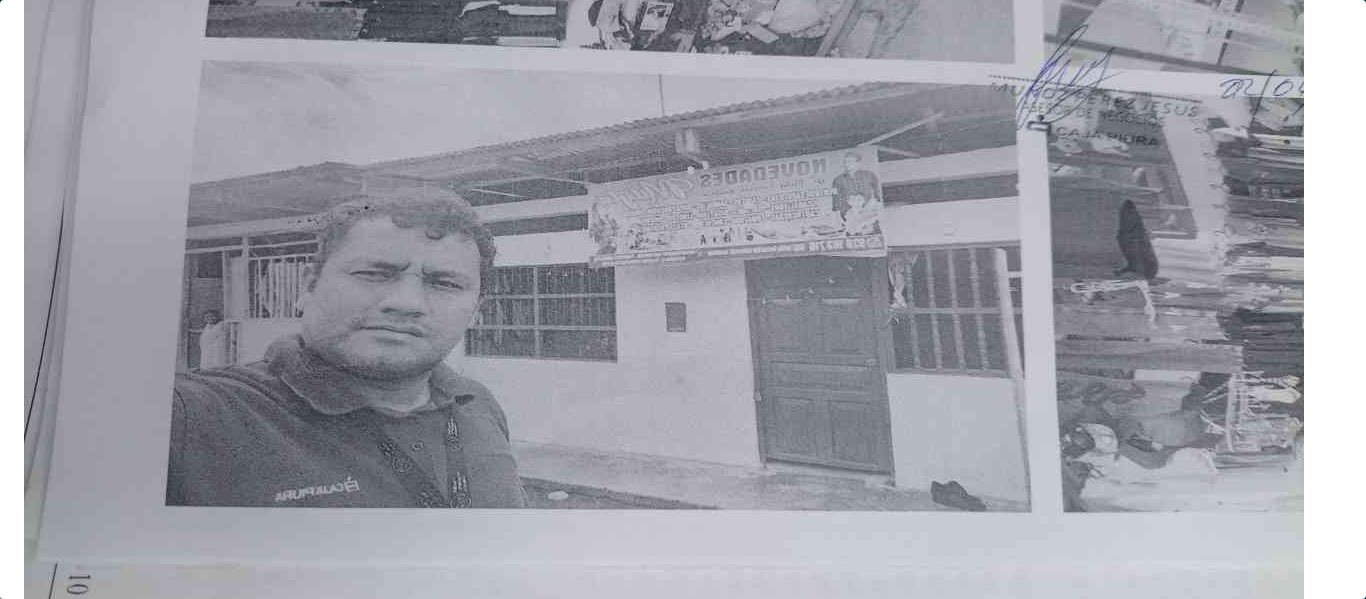scroll, scrollTop: 113, scrollLeft: 0, axis: vertical 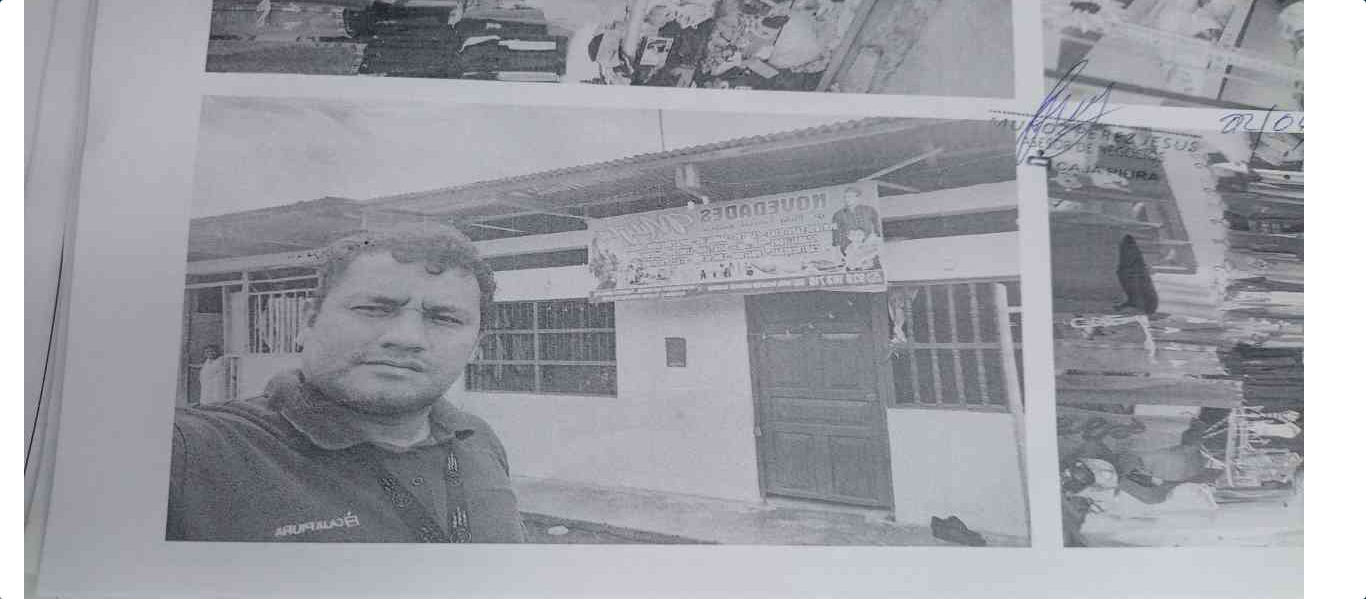 type 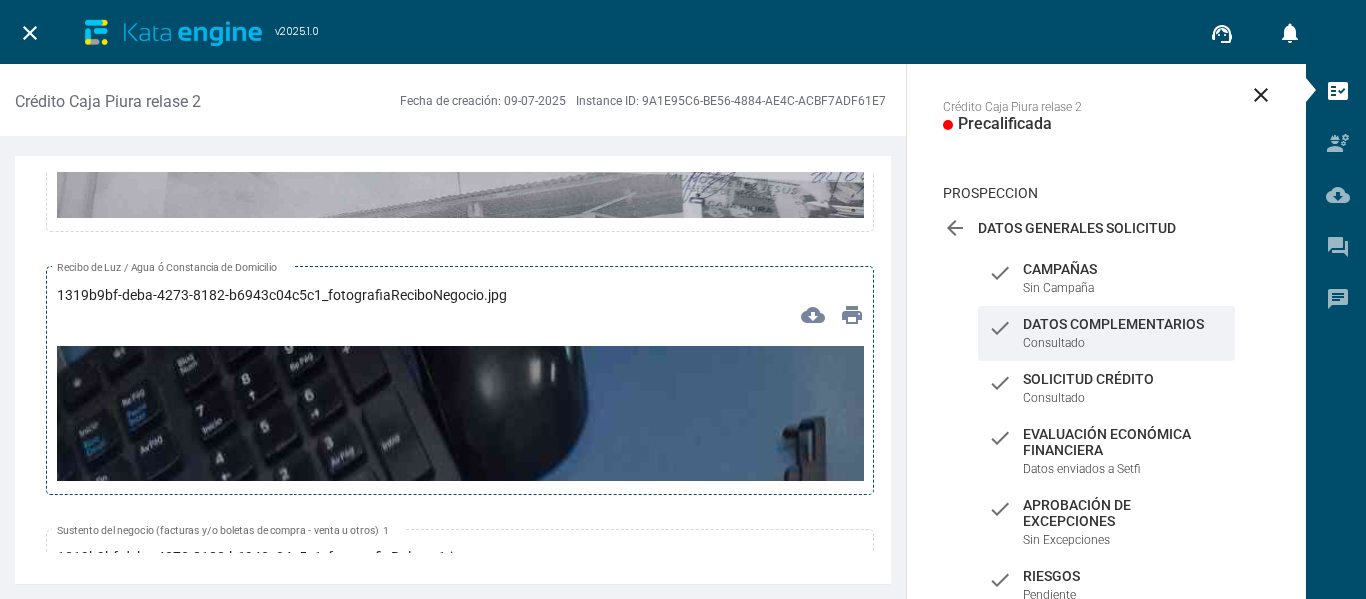 scroll, scrollTop: 13600, scrollLeft: 0, axis: vertical 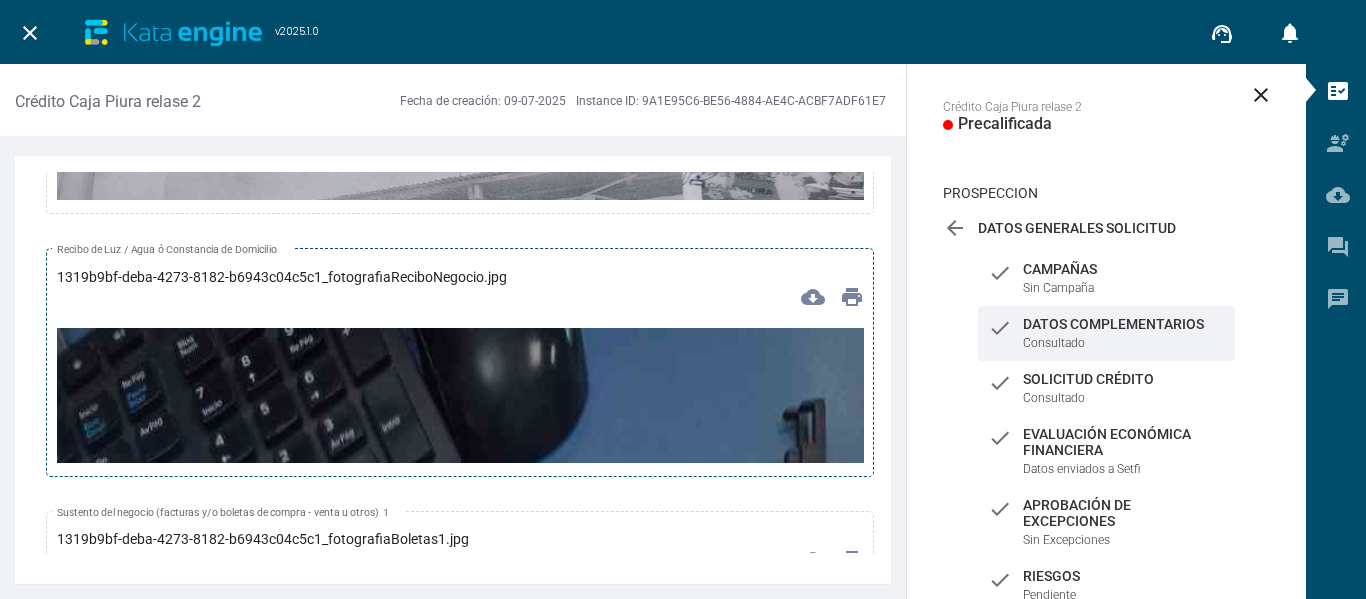 click at bounding box center (460, 1045) 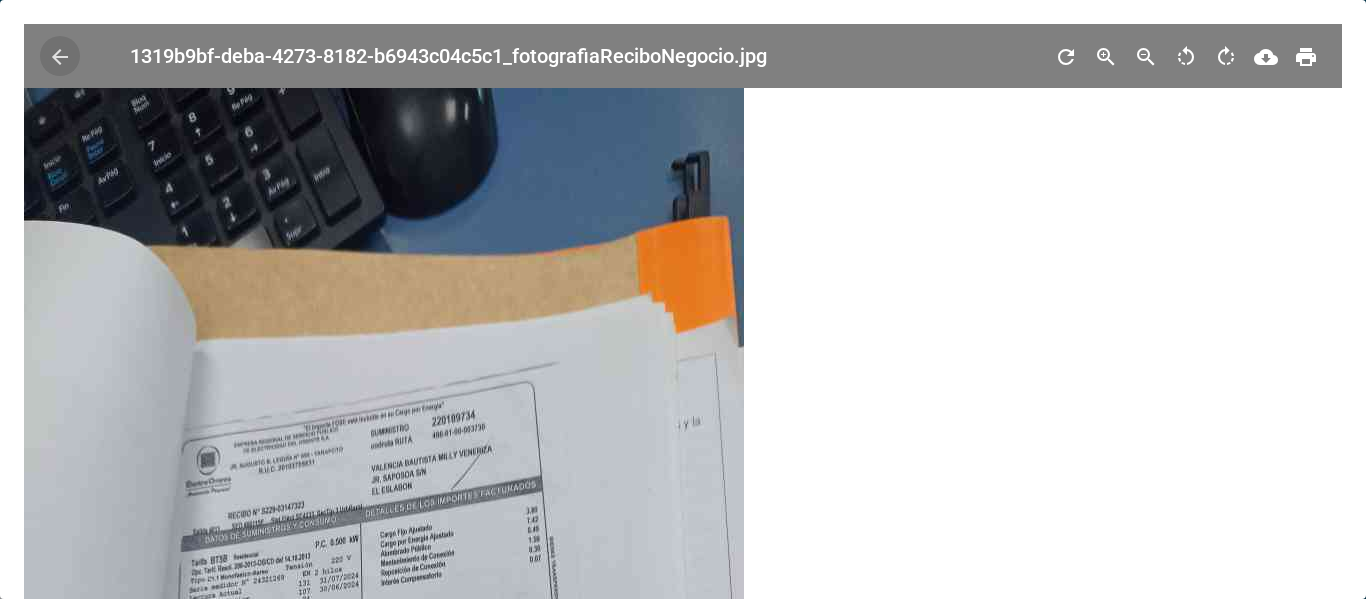 scroll, scrollTop: 300, scrollLeft: 0, axis: vertical 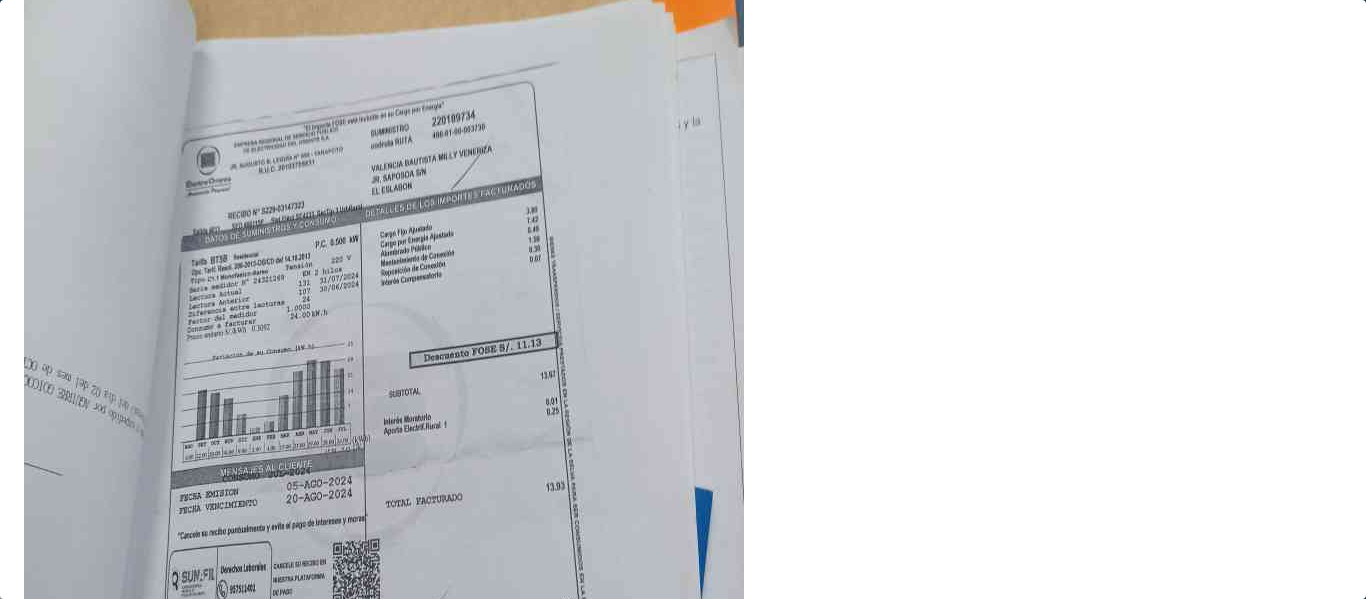 type 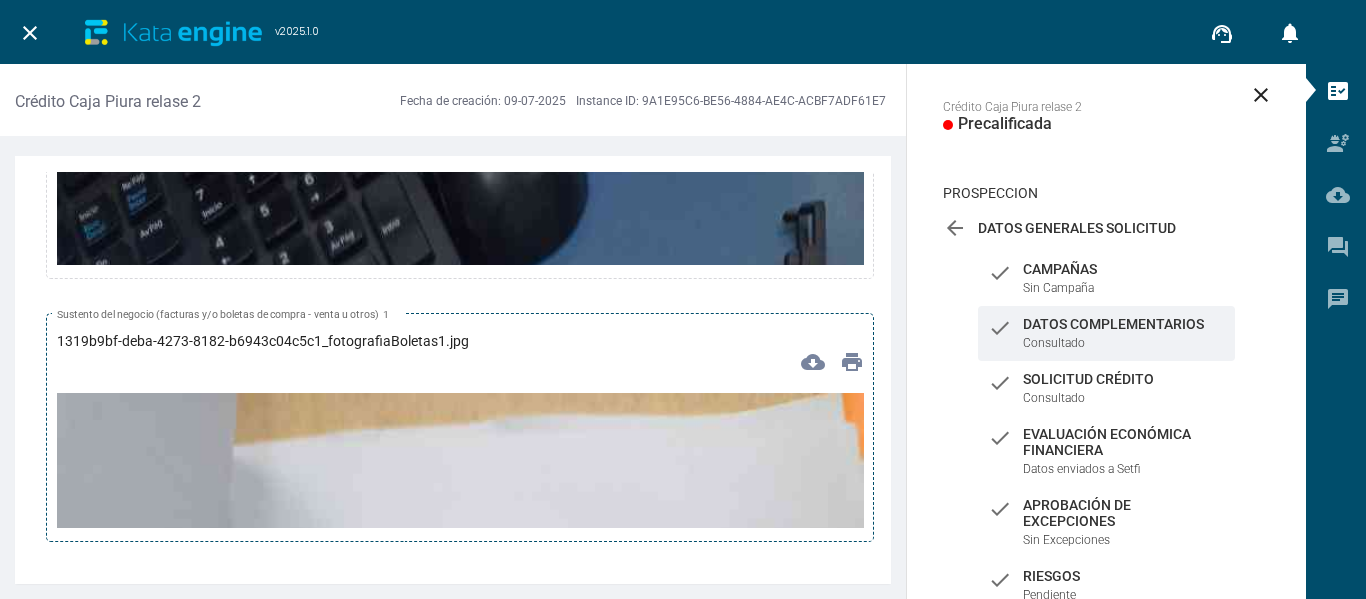 scroll, scrollTop: 13800, scrollLeft: 0, axis: vertical 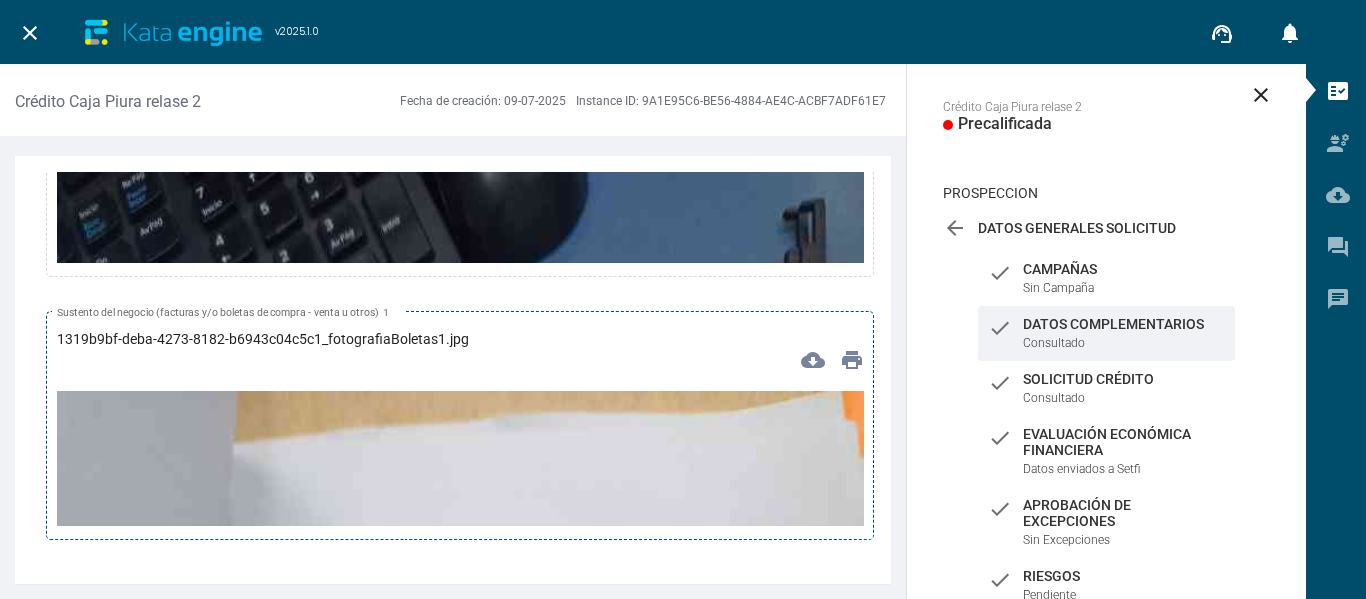 click at bounding box center (460, 1108) 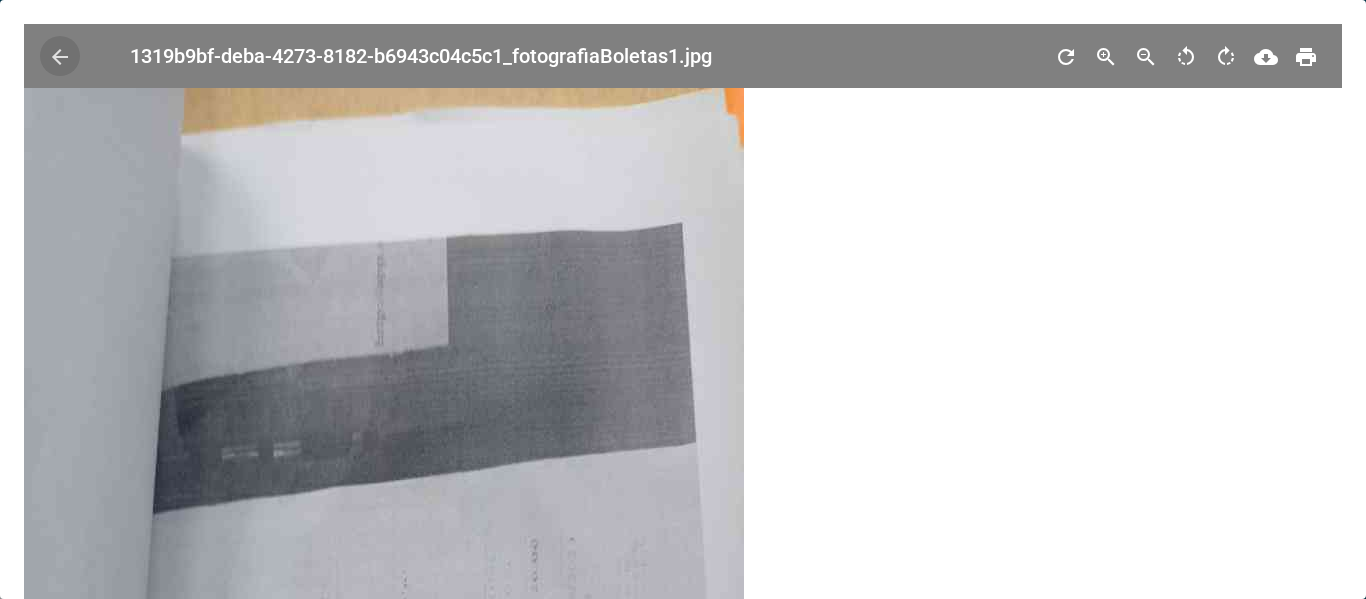 scroll, scrollTop: 400, scrollLeft: 0, axis: vertical 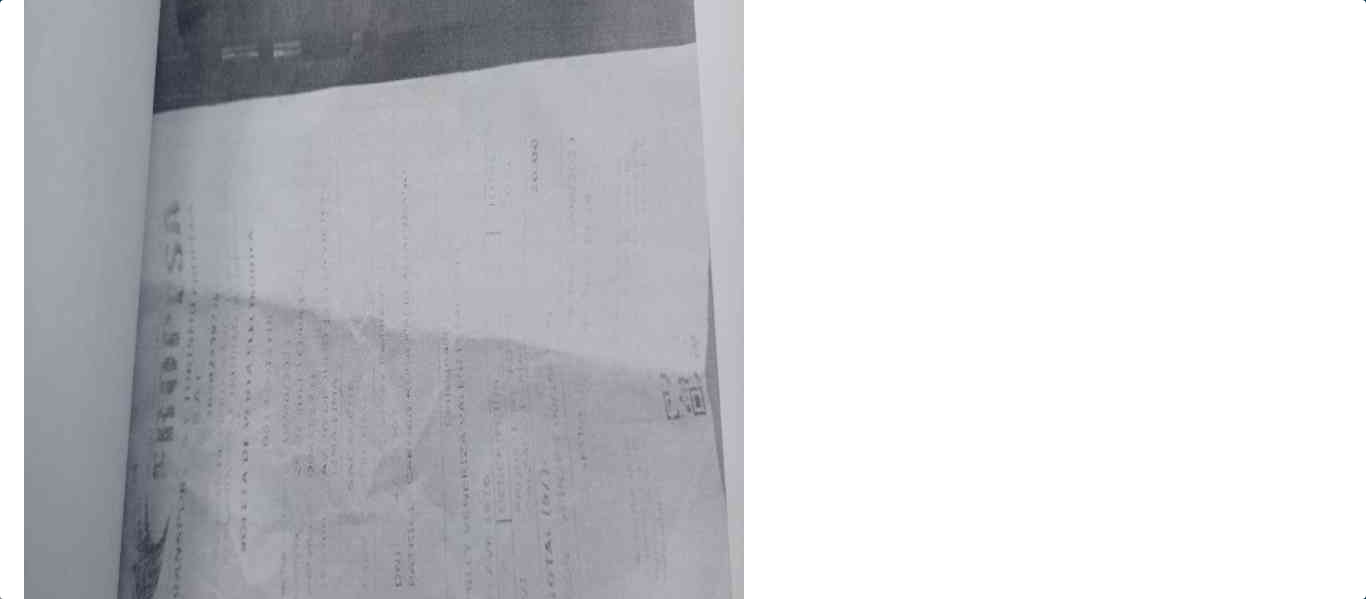 type 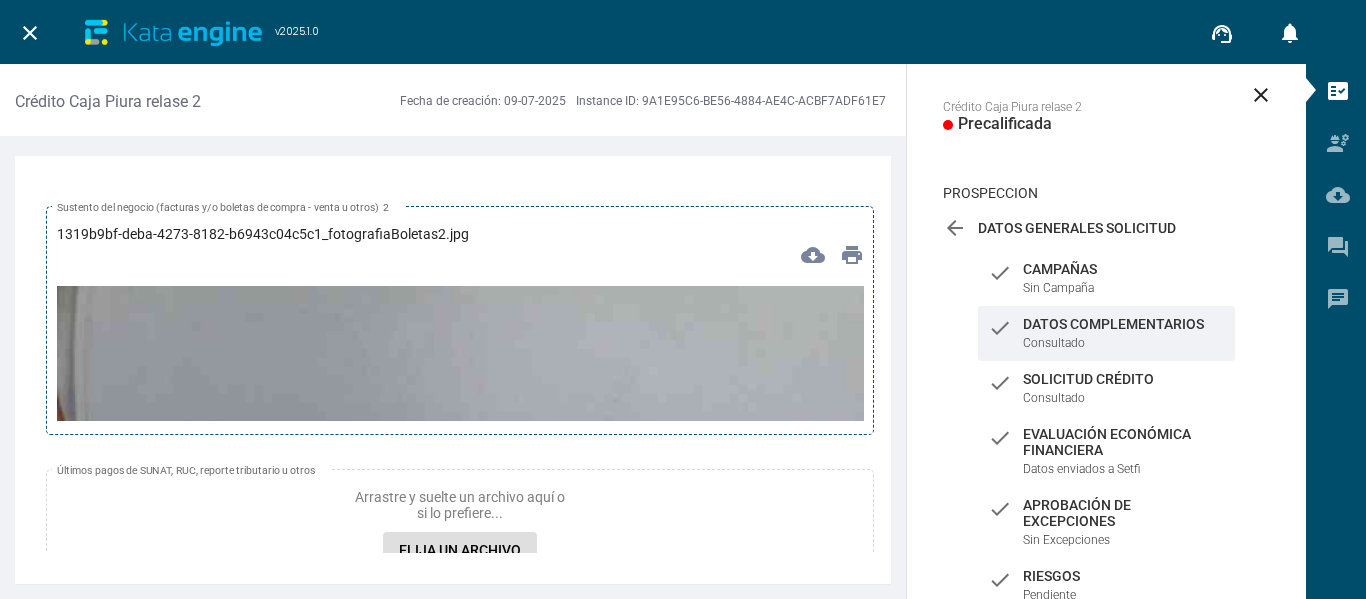 scroll, scrollTop: 14200, scrollLeft: 0, axis: vertical 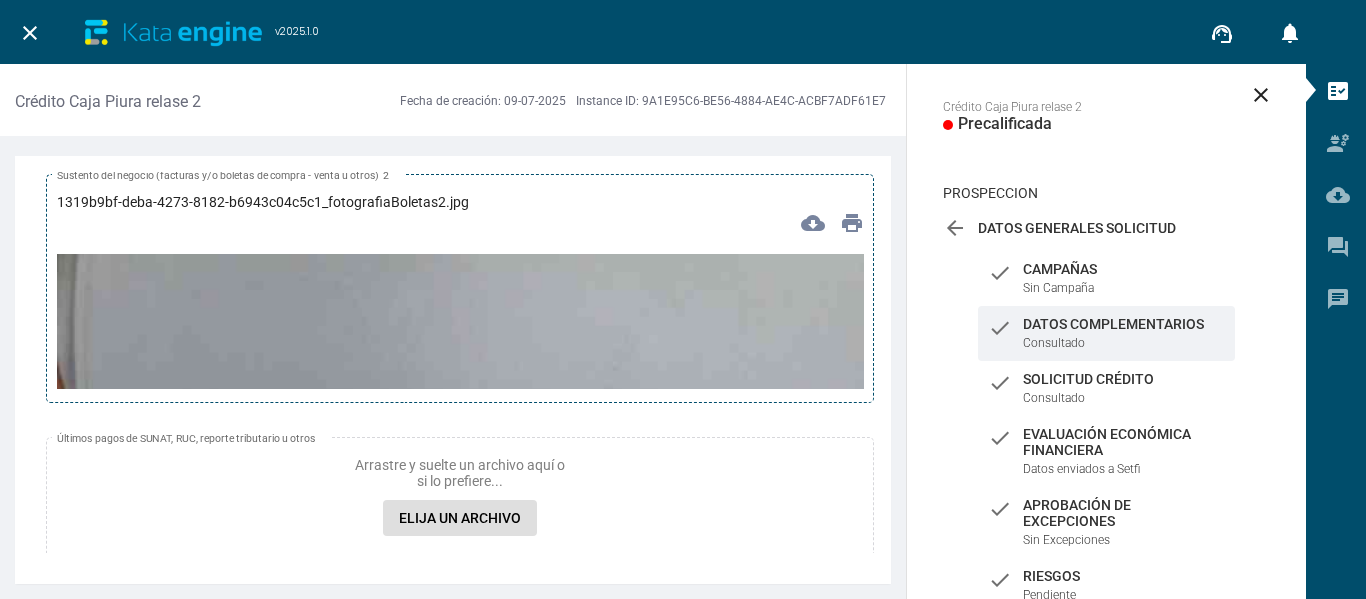 click at bounding box center (460, 971) 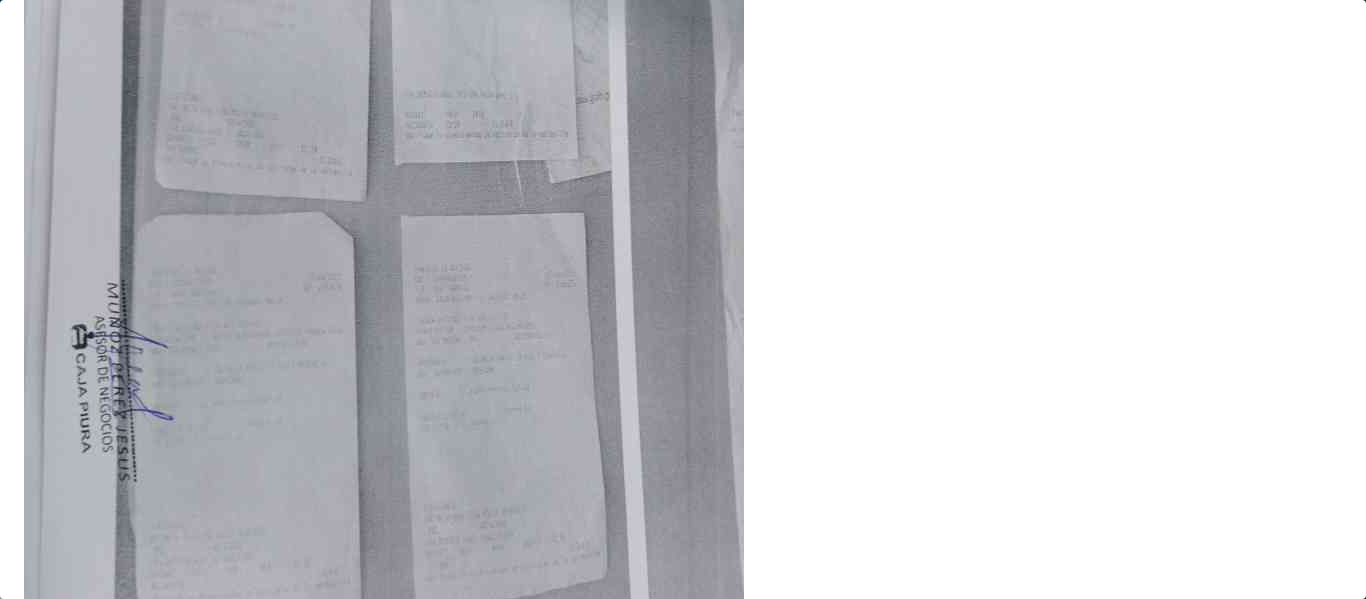 scroll, scrollTop: 500, scrollLeft: 0, axis: vertical 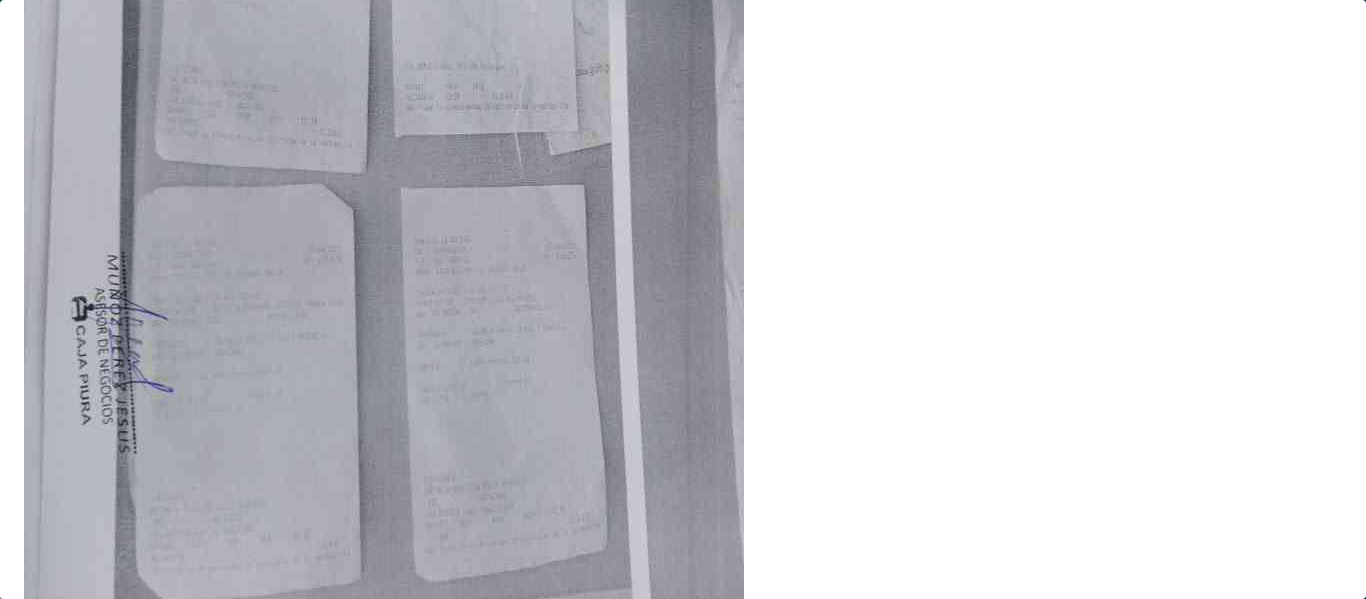 type 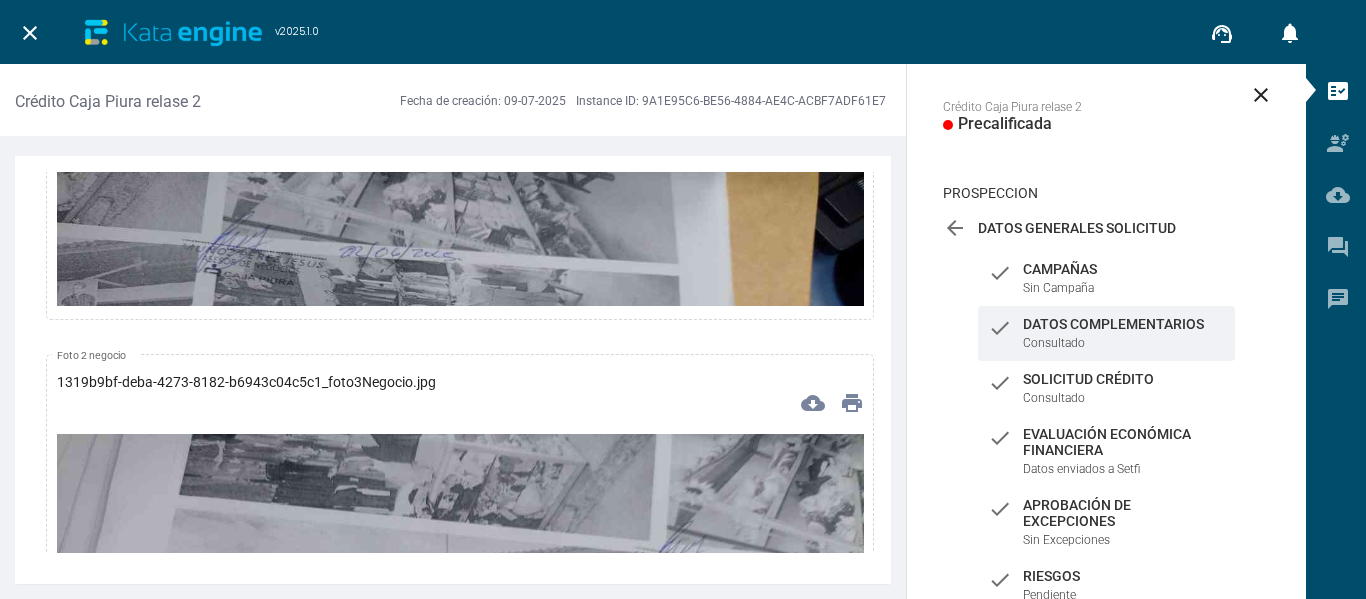 scroll, scrollTop: 15200, scrollLeft: 0, axis: vertical 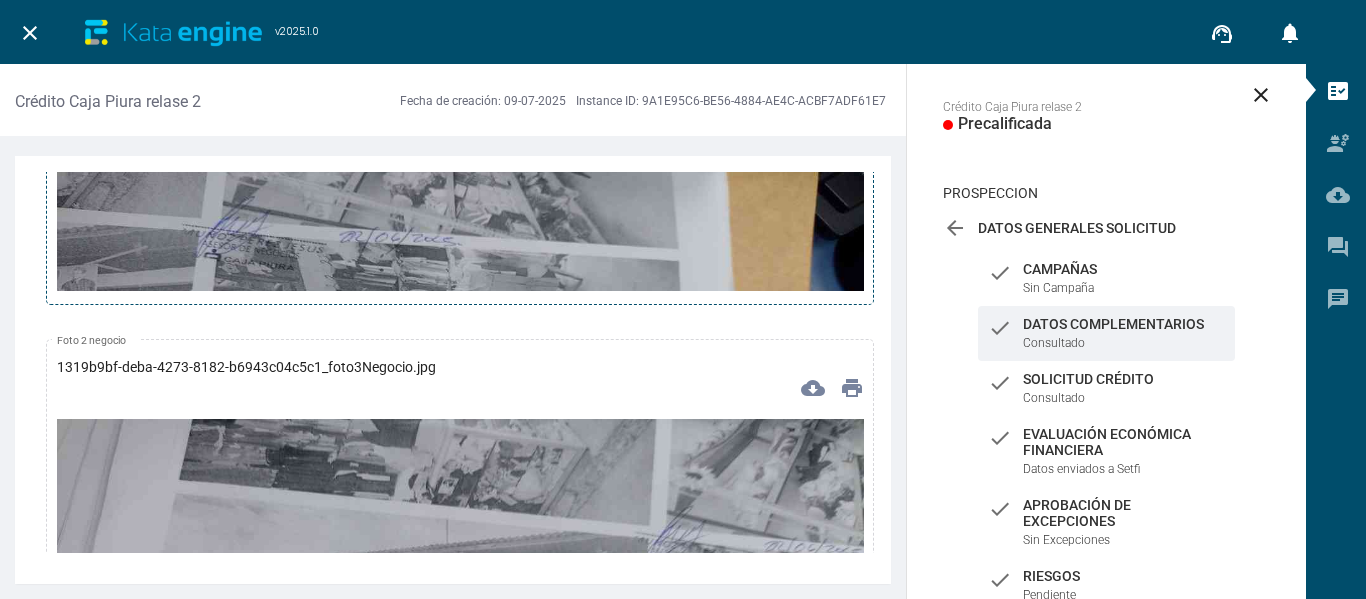 click at bounding box center (460, 383) 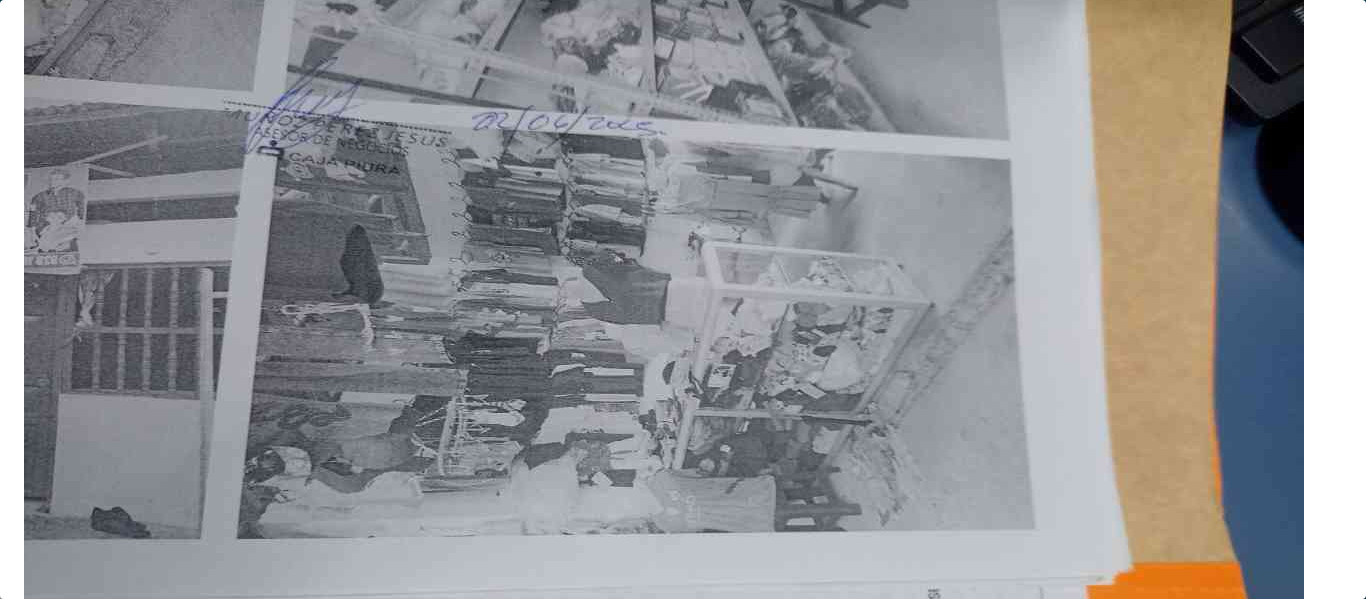 scroll, scrollTop: 200, scrollLeft: 0, axis: vertical 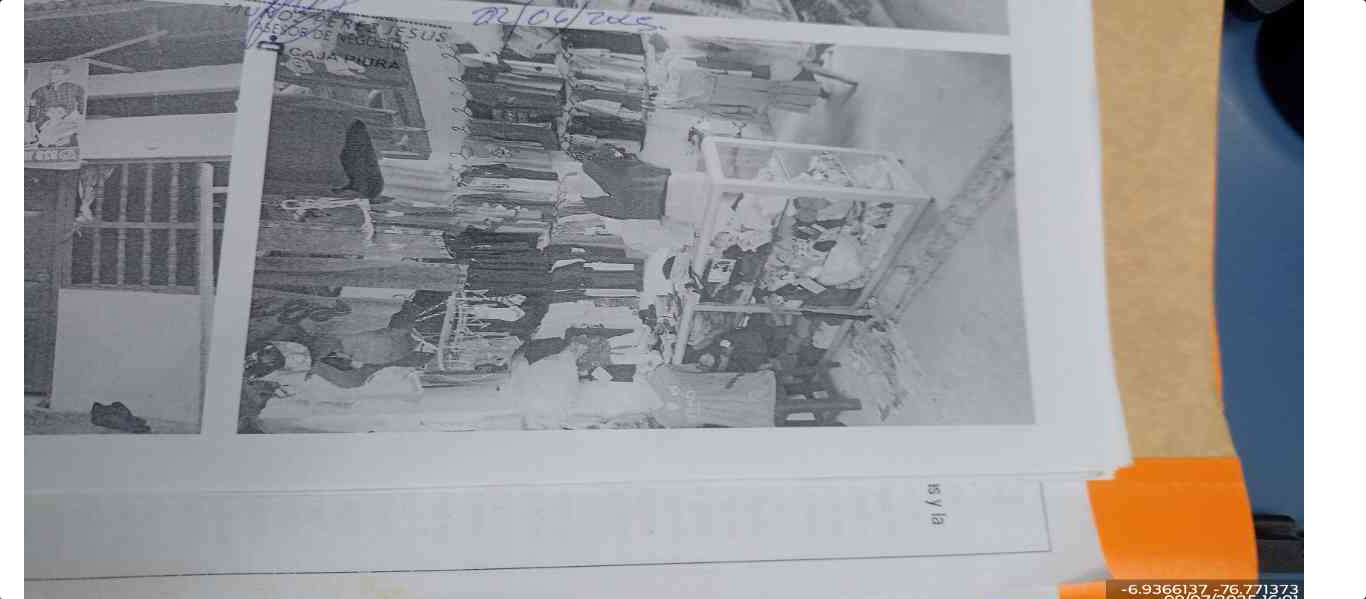 type 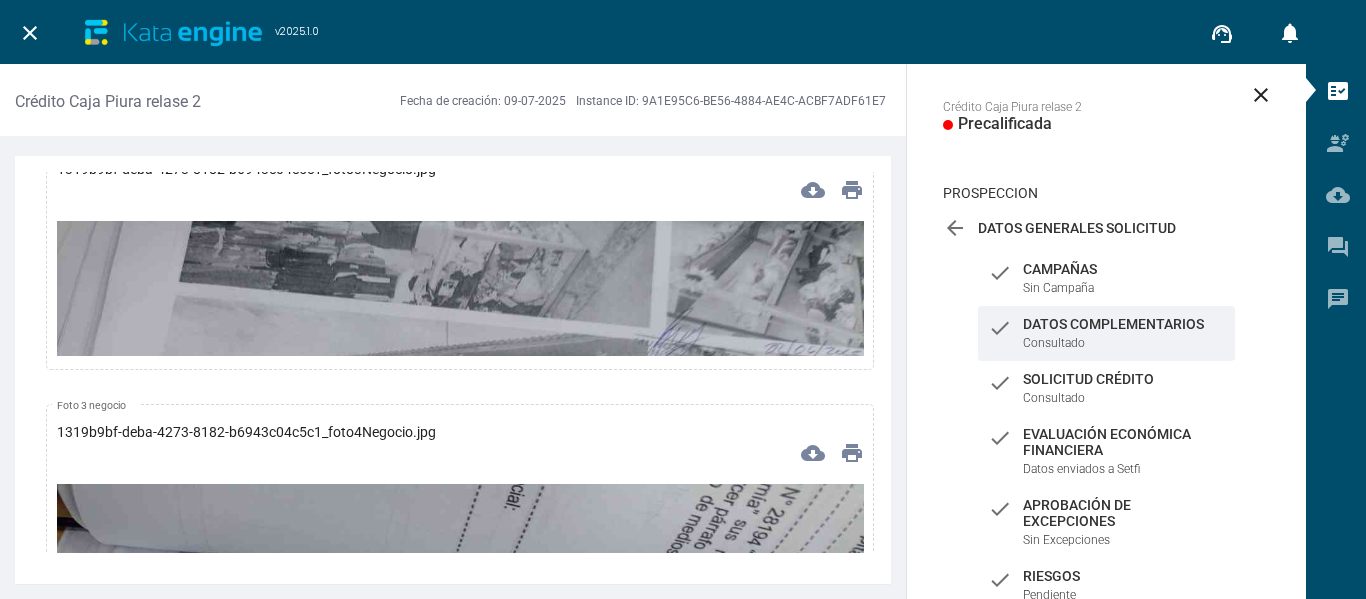 scroll, scrollTop: 15400, scrollLeft: 0, axis: vertical 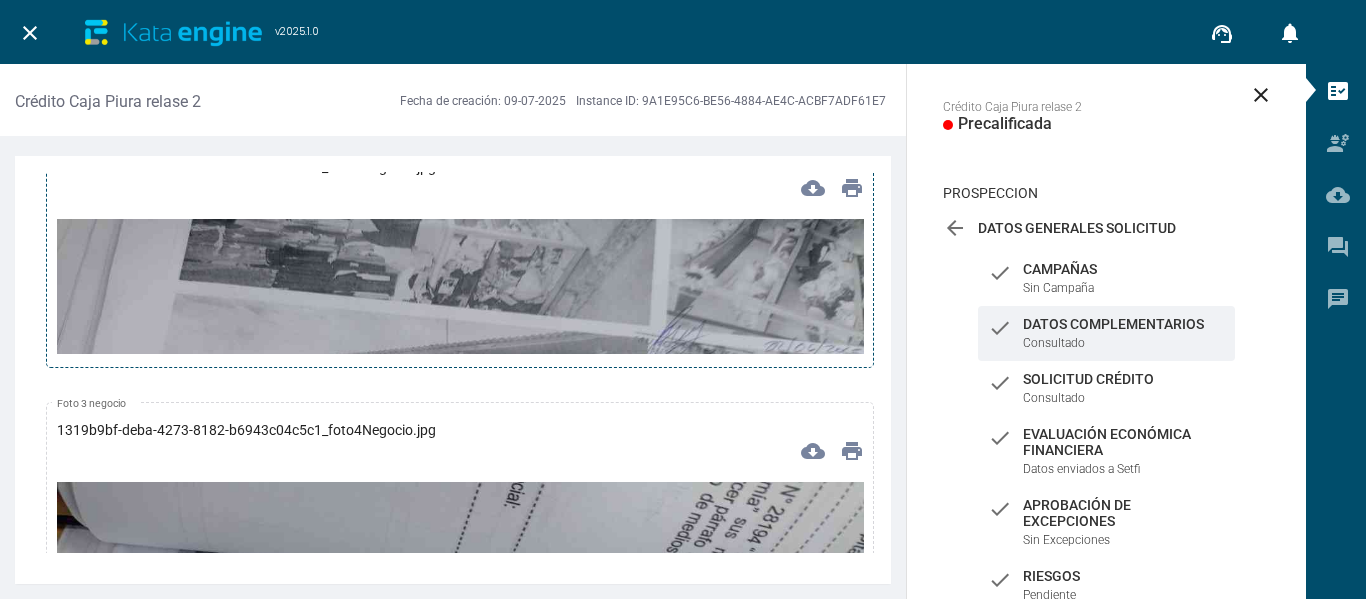 click at bounding box center [460, 446] 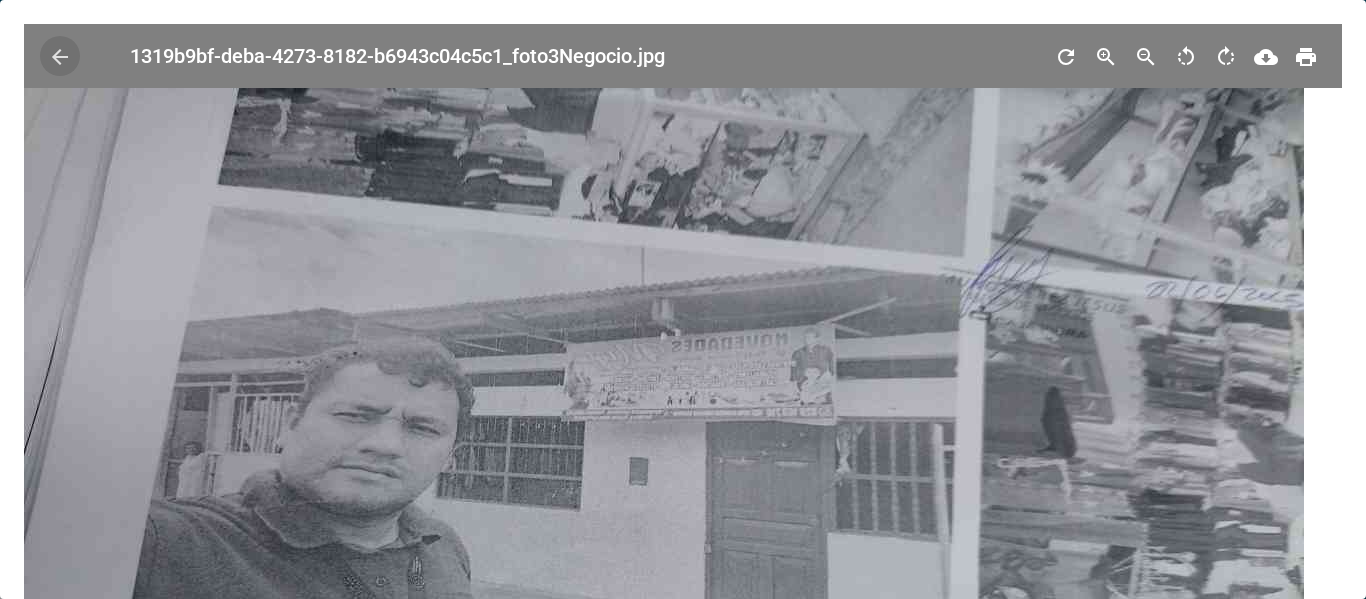 scroll, scrollTop: 200, scrollLeft: 0, axis: vertical 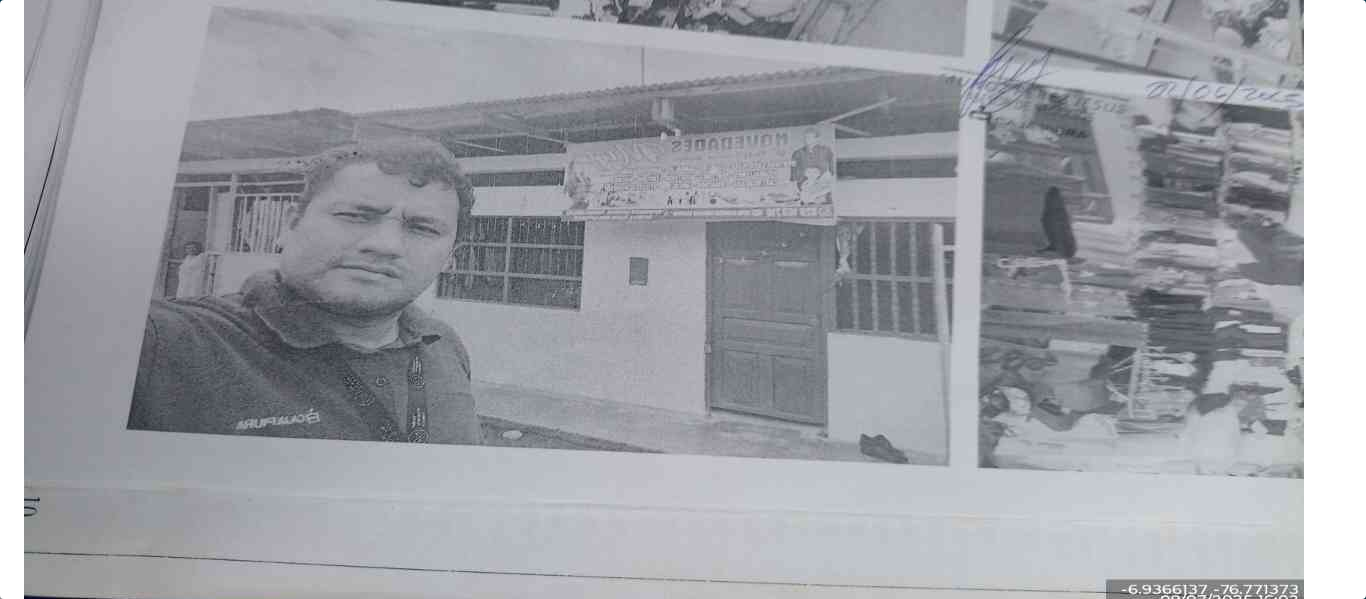 type 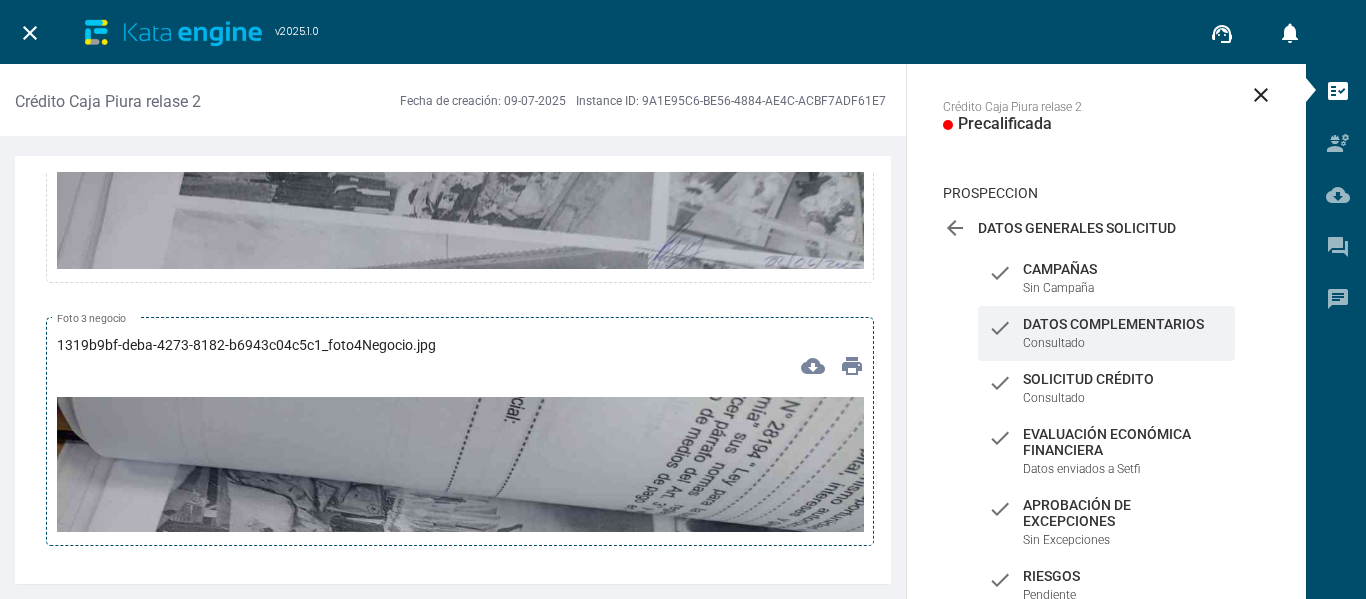 scroll, scrollTop: 15600, scrollLeft: 0, axis: vertical 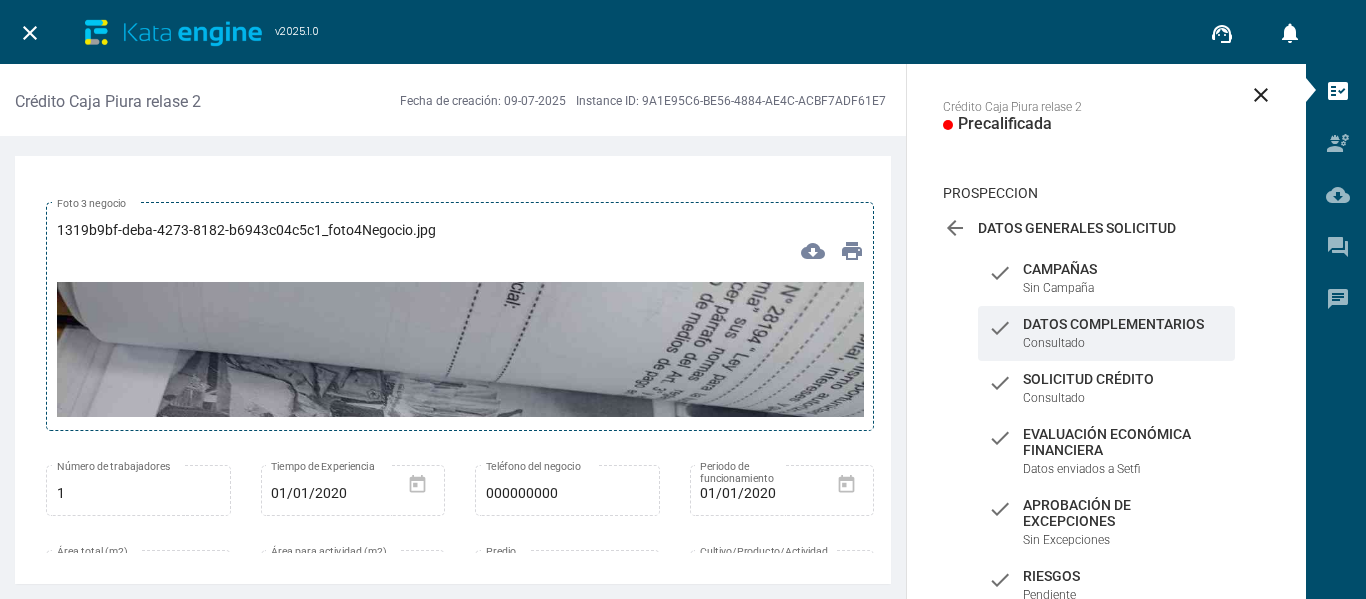 click at bounding box center (460, 509) 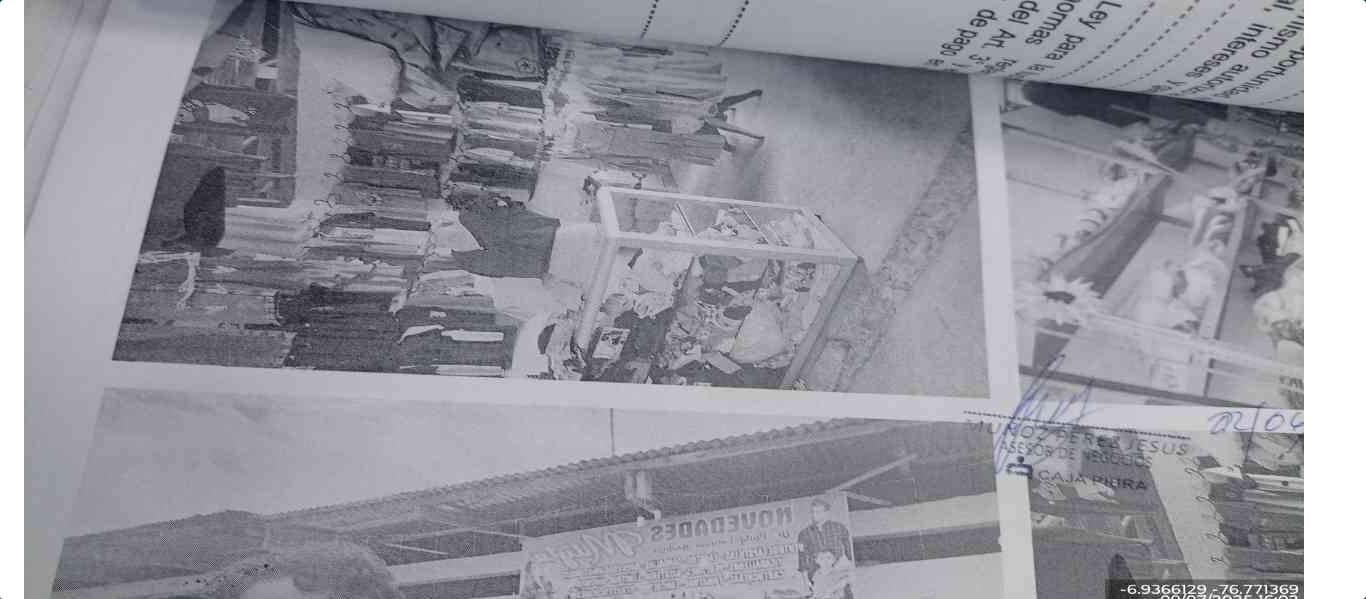 scroll, scrollTop: 213, scrollLeft: 0, axis: vertical 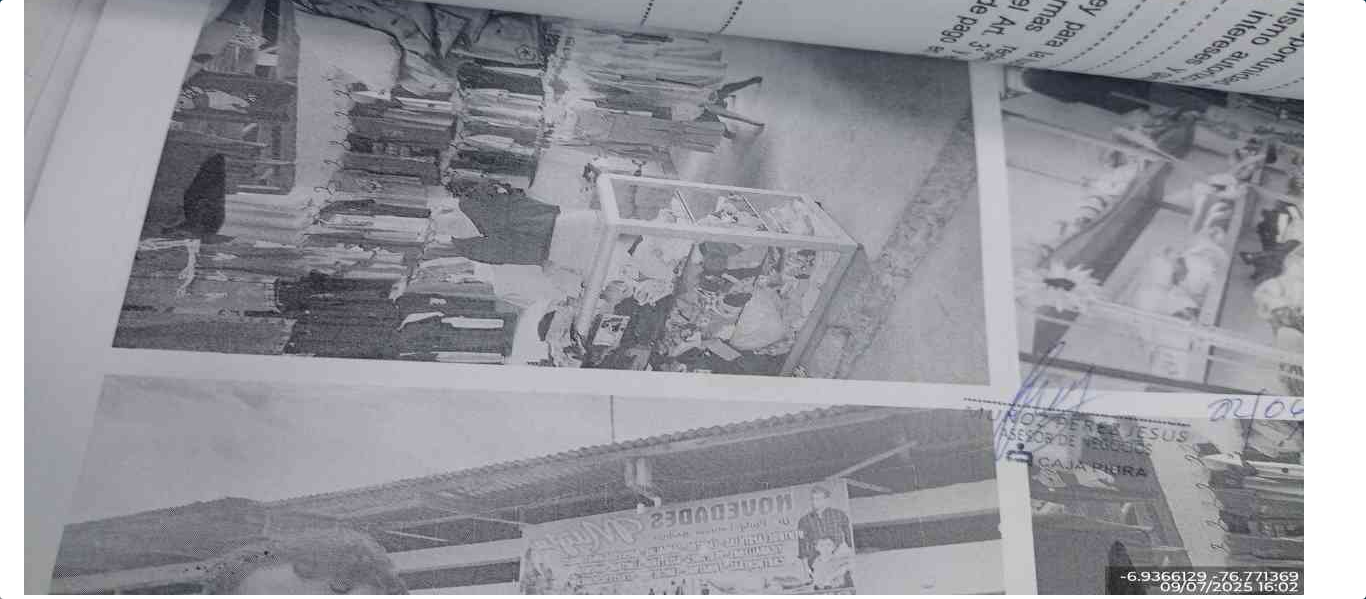type 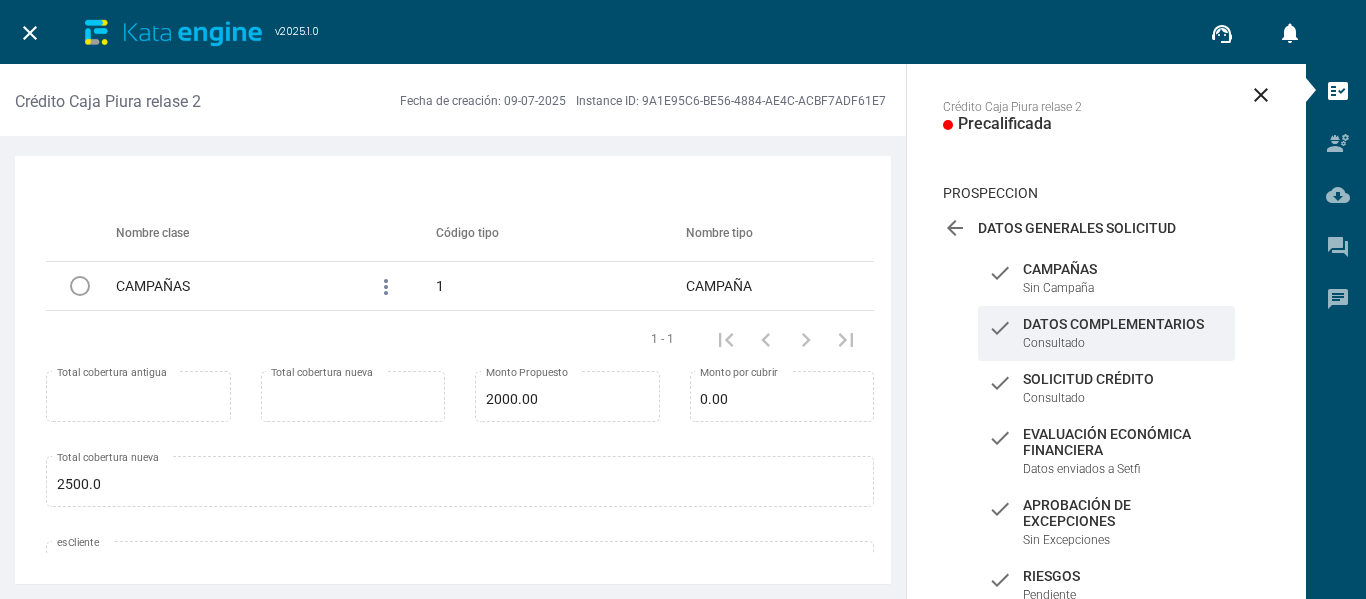 scroll, scrollTop: 18301, scrollLeft: 0, axis: vertical 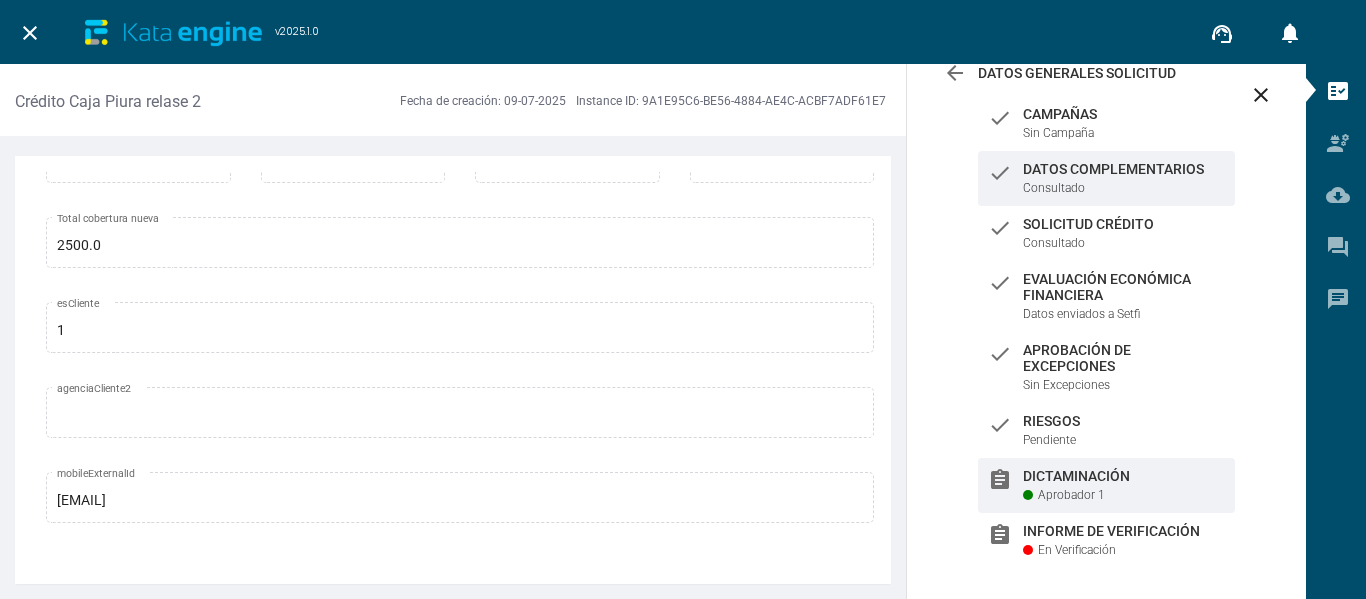 click on "Dictaminación" at bounding box center [1124, 114] 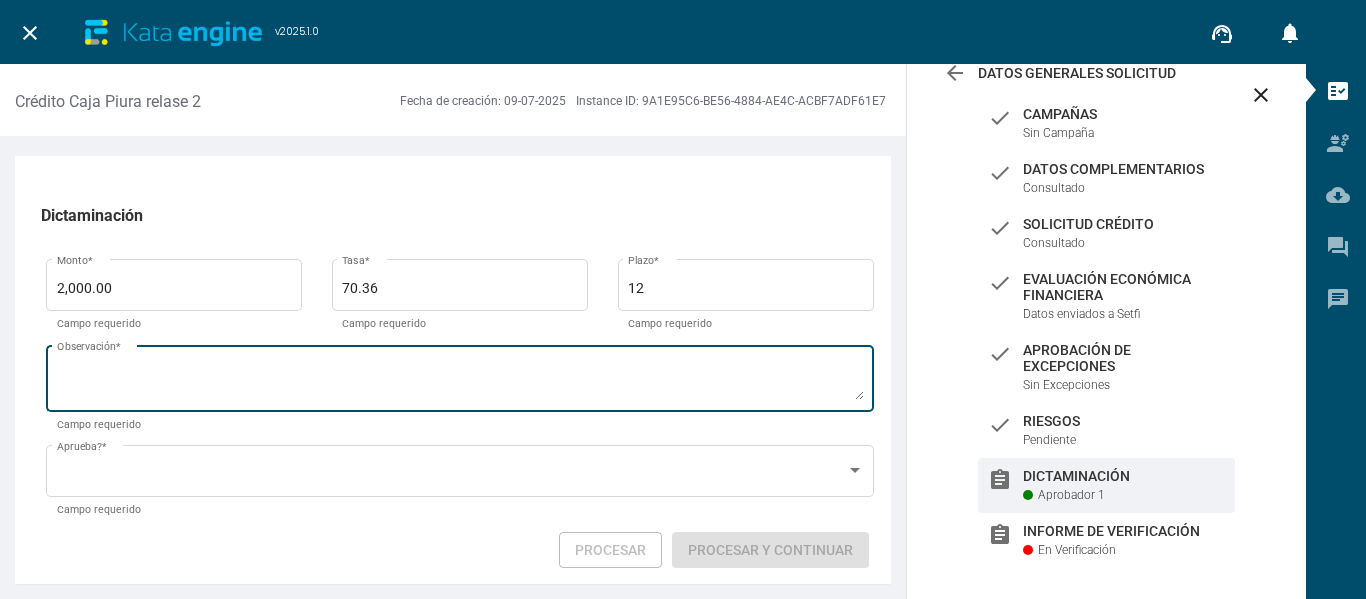 click on "Observación   *" at bounding box center (460, 382) 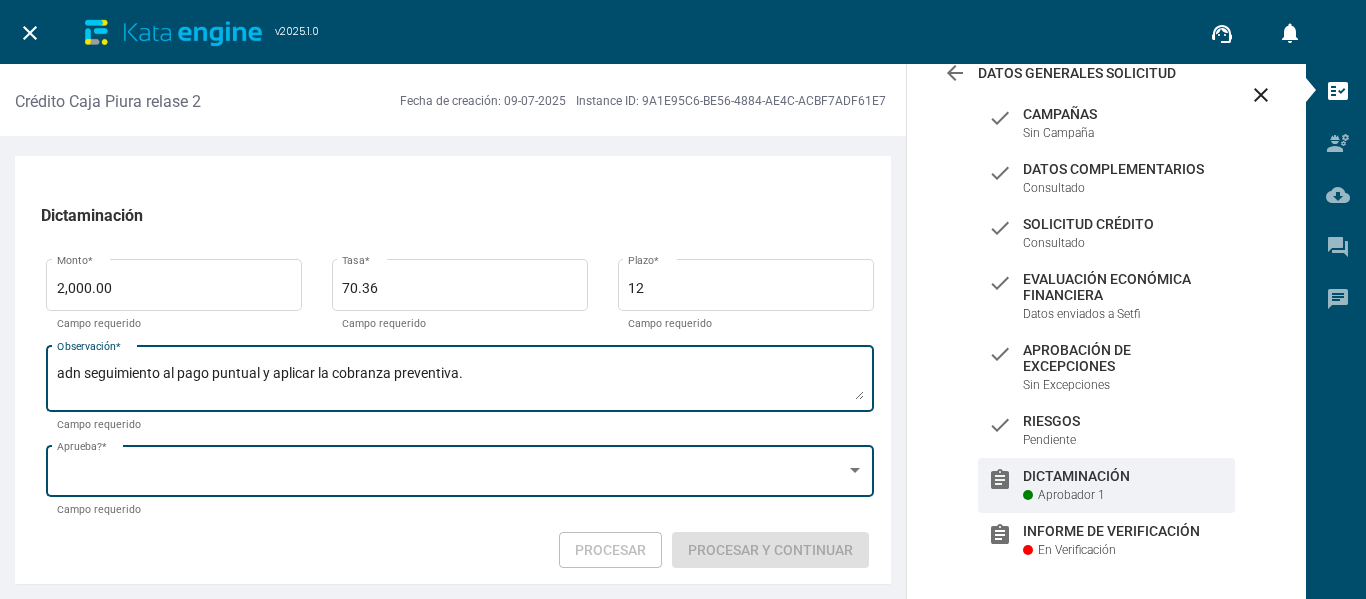 type on "adn seguimiento al pago puntual y aplicar la cobranza preventiva." 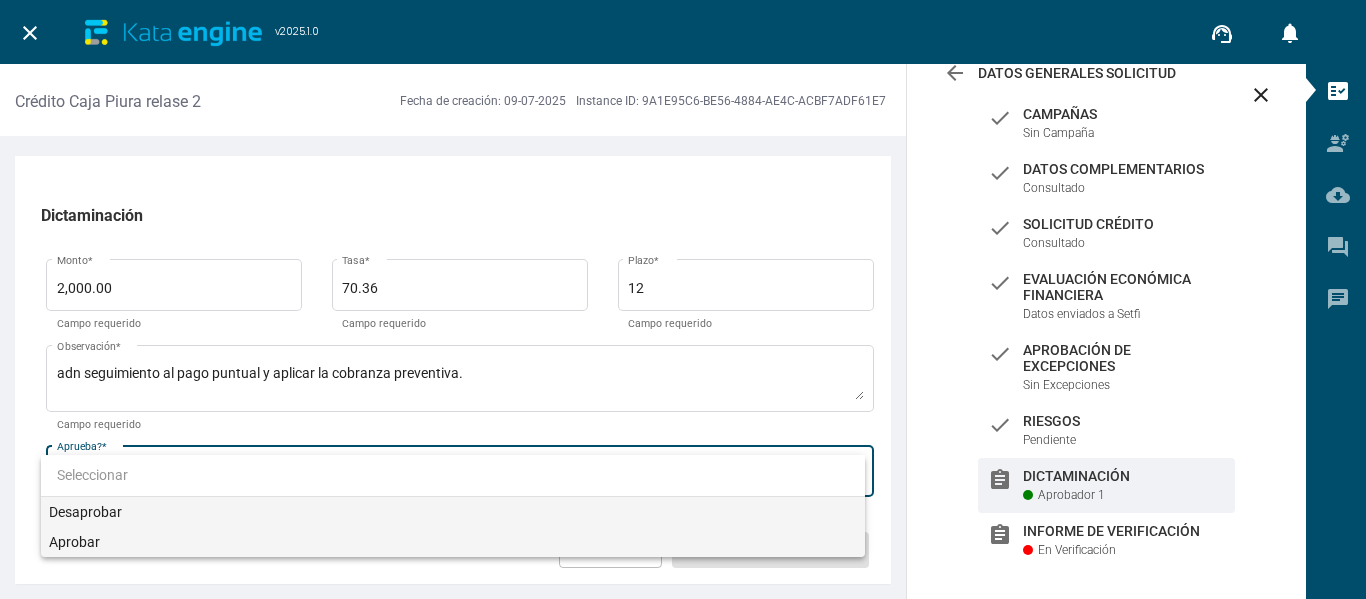 click on "Aprobar" at bounding box center (453, 542) 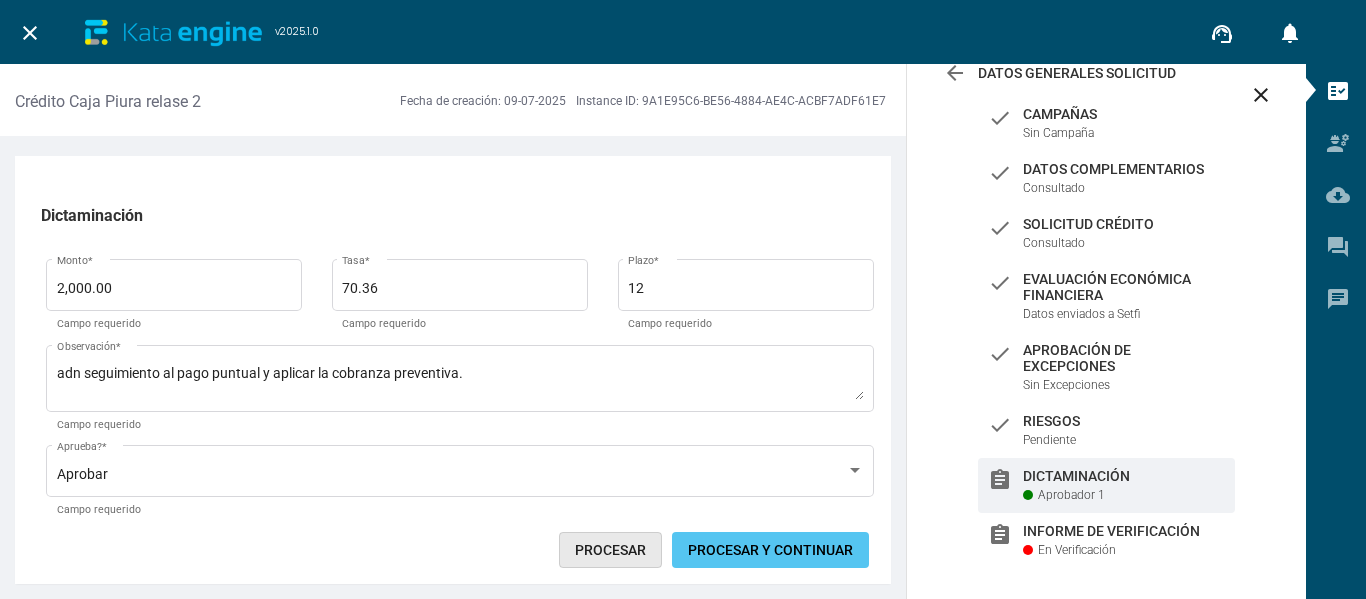 click on "Procesar" at bounding box center (610, 550) 